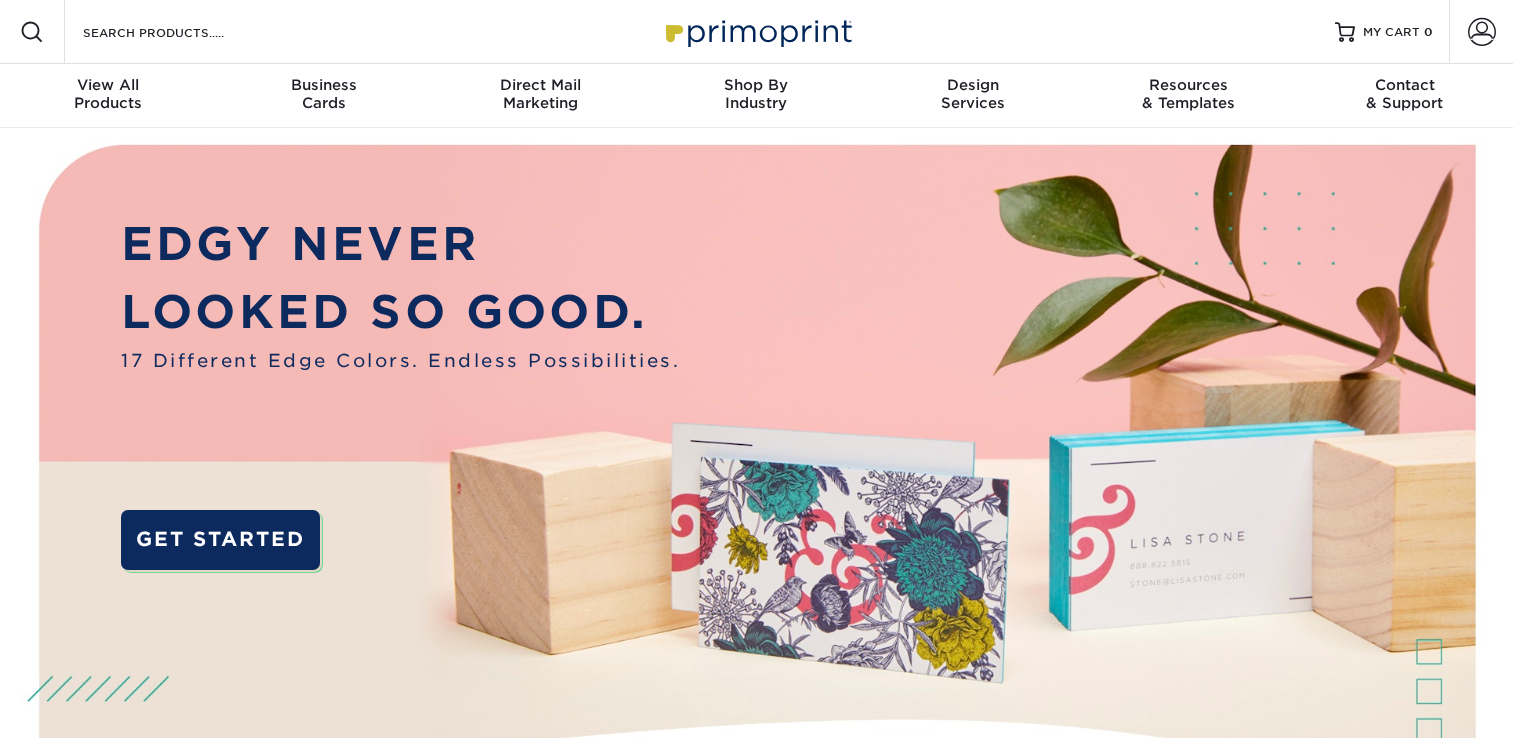 scroll, scrollTop: 0, scrollLeft: 0, axis: both 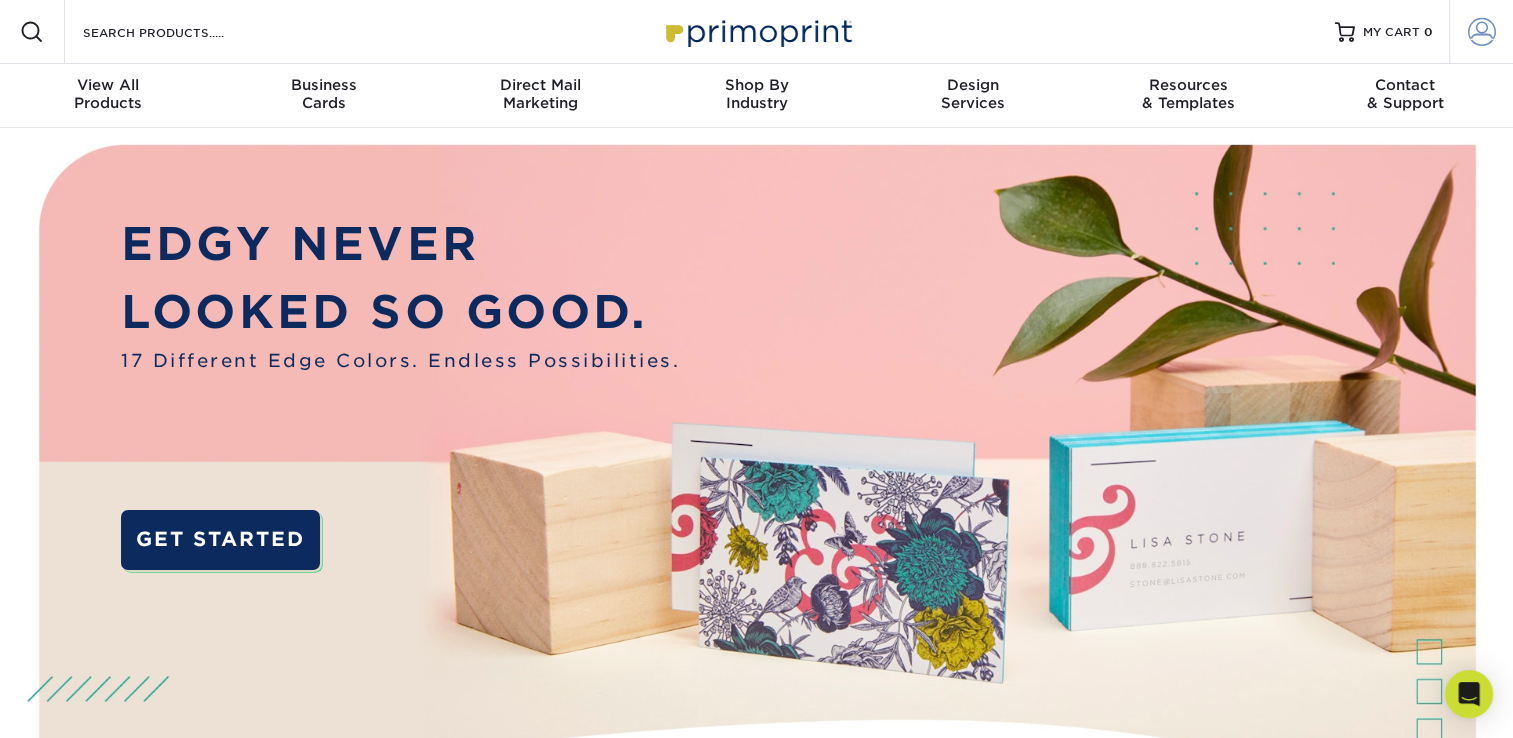 click on "Account" at bounding box center [1481, 32] 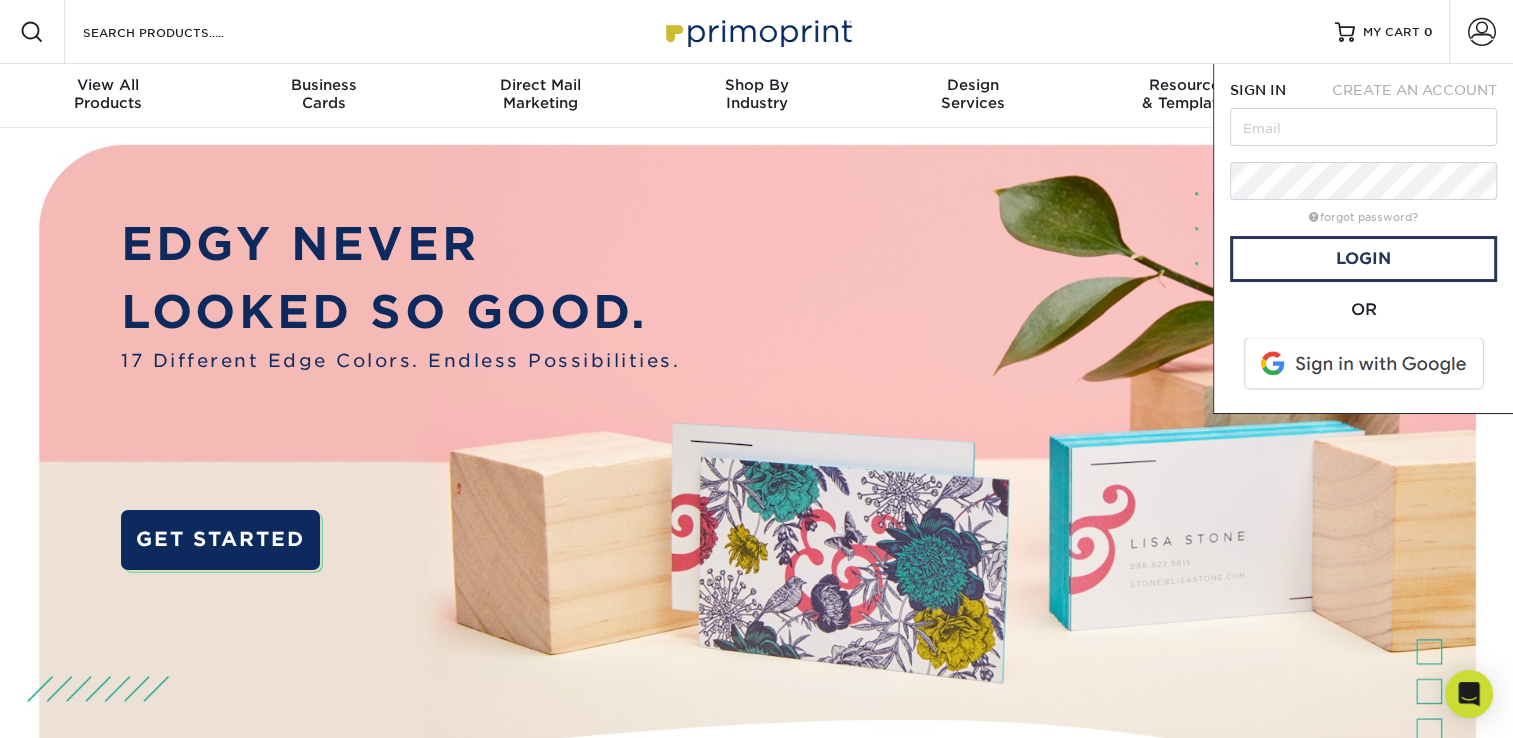 click at bounding box center (1365, 364) 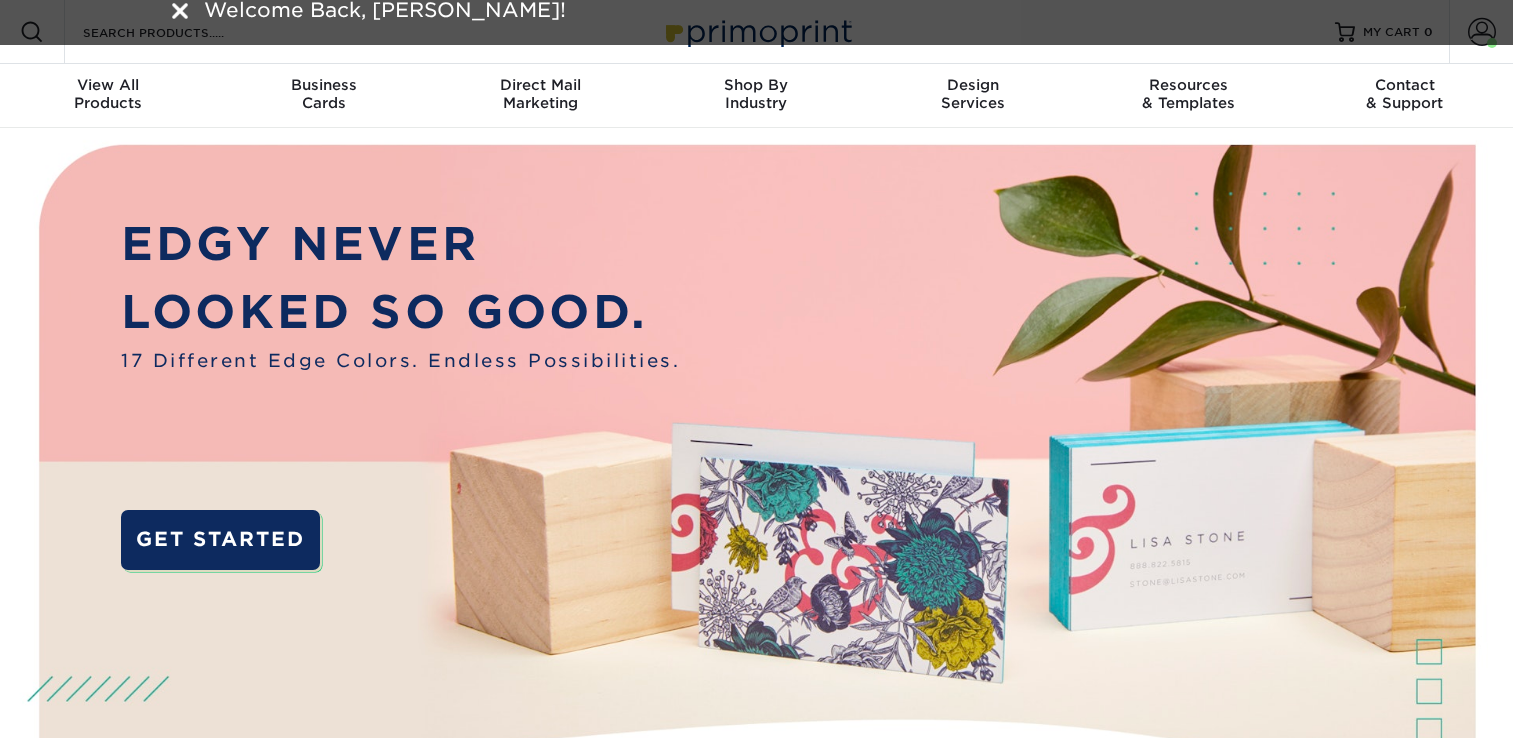 scroll, scrollTop: 0, scrollLeft: 0, axis: both 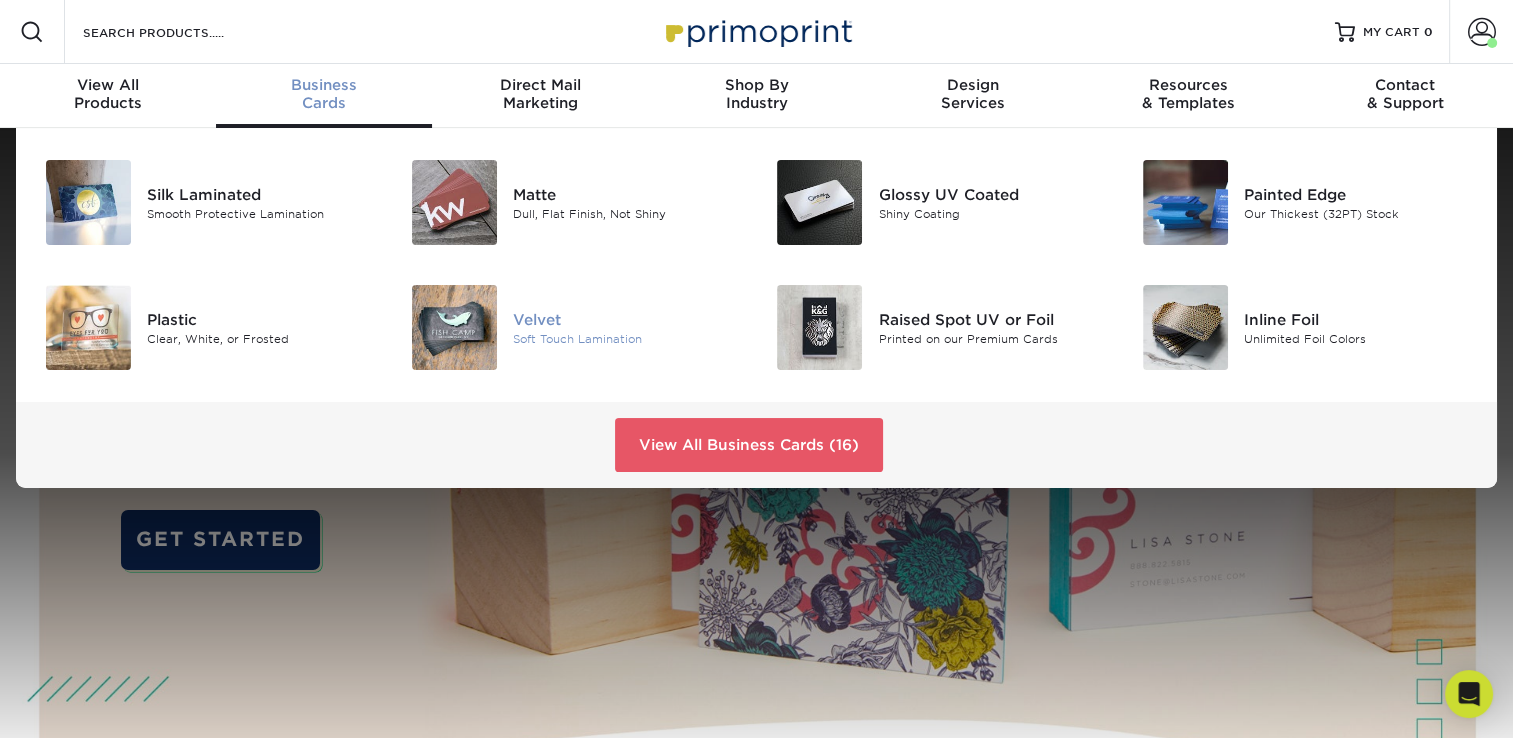 click at bounding box center [454, 327] 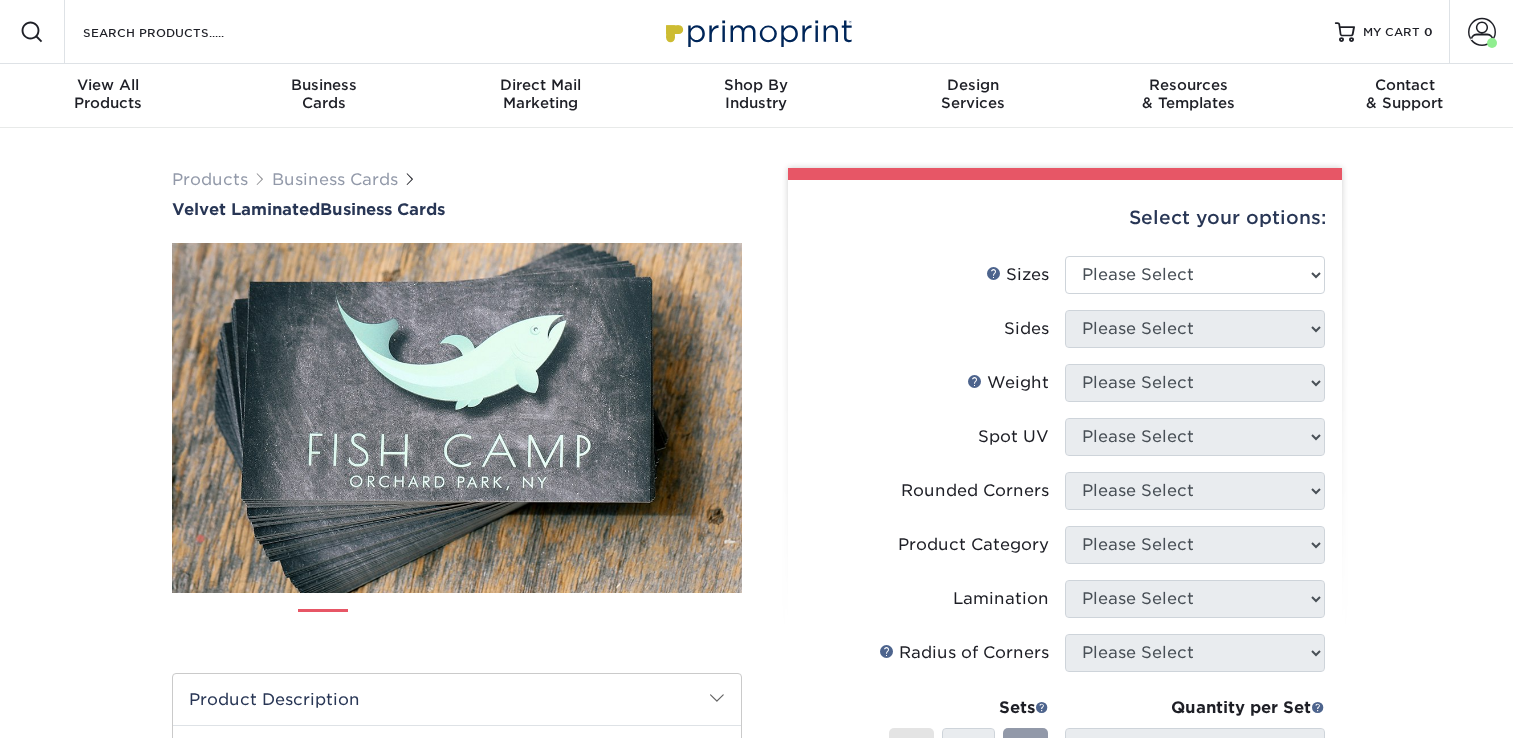 scroll, scrollTop: 0, scrollLeft: 0, axis: both 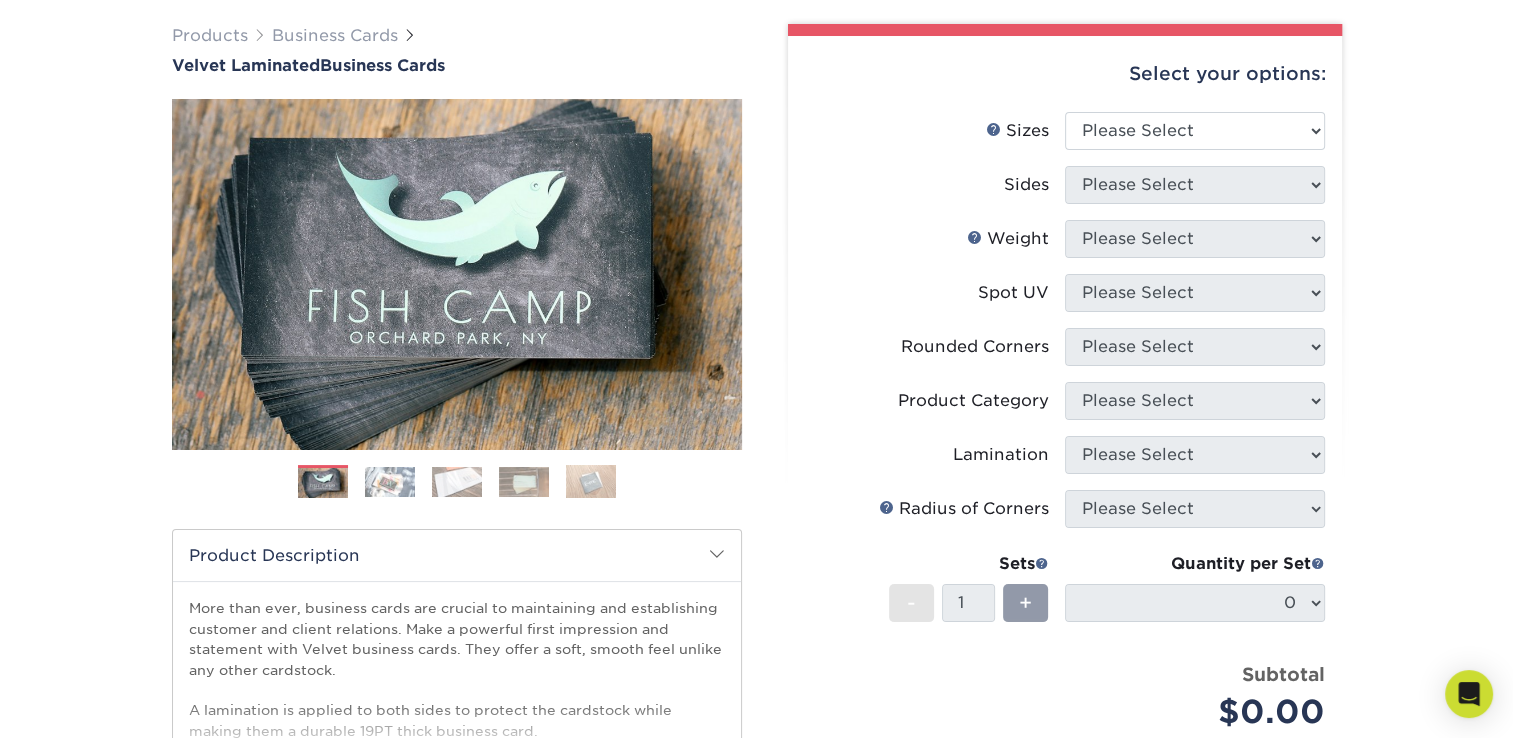 click on "Select your options:" at bounding box center (1065, 74) 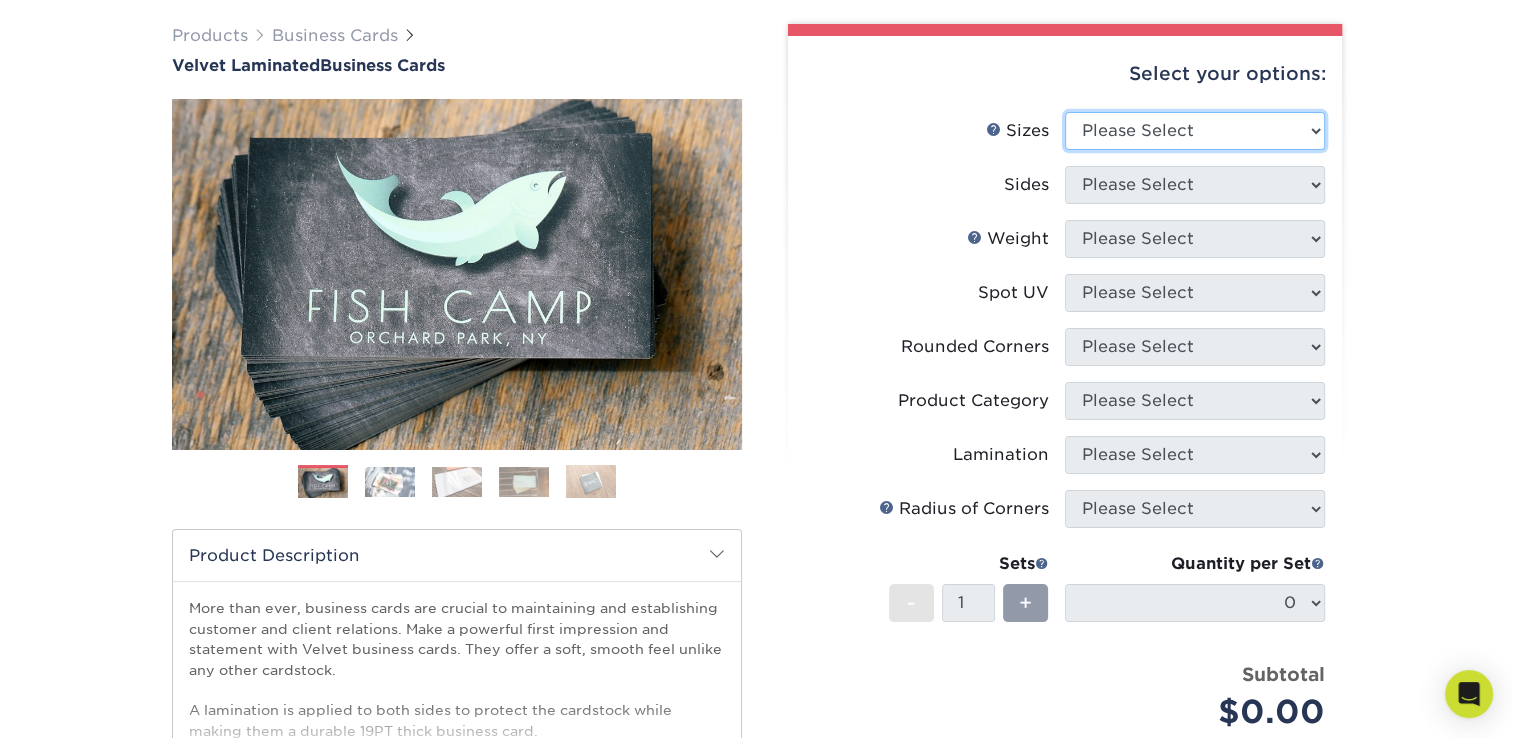 click on "Please Select
1.5" x 3.5"  - Mini
1.75" x 3.5" - Mini
2" x 2" - Square
2" x 3" - Mini
2" x 3.5" - Standard
2" x 4"
2" x 7" - Foldover Card
2.125" x 3.375" - European 2.5" x 2.5" - Square" at bounding box center (1195, 131) 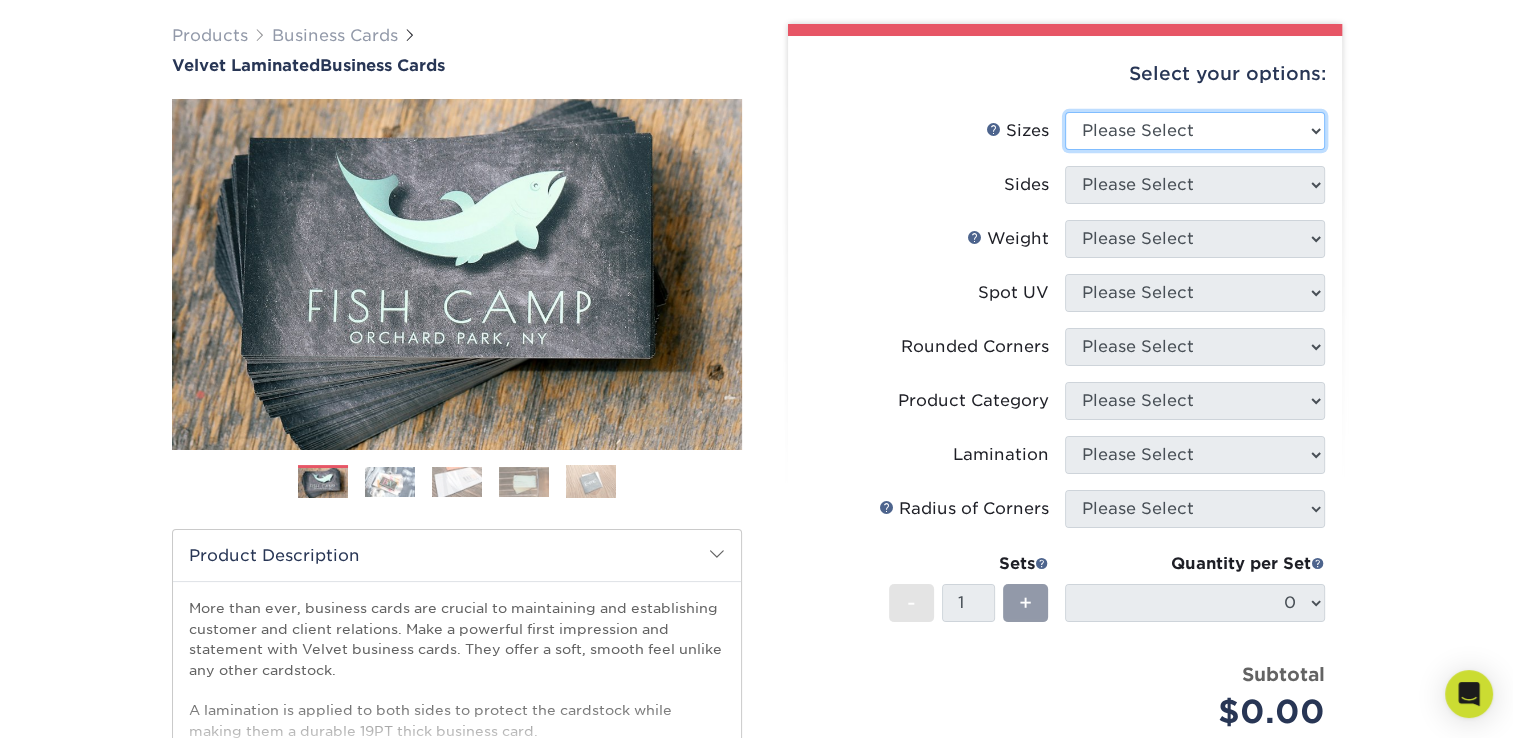 select on "2.00x3.50" 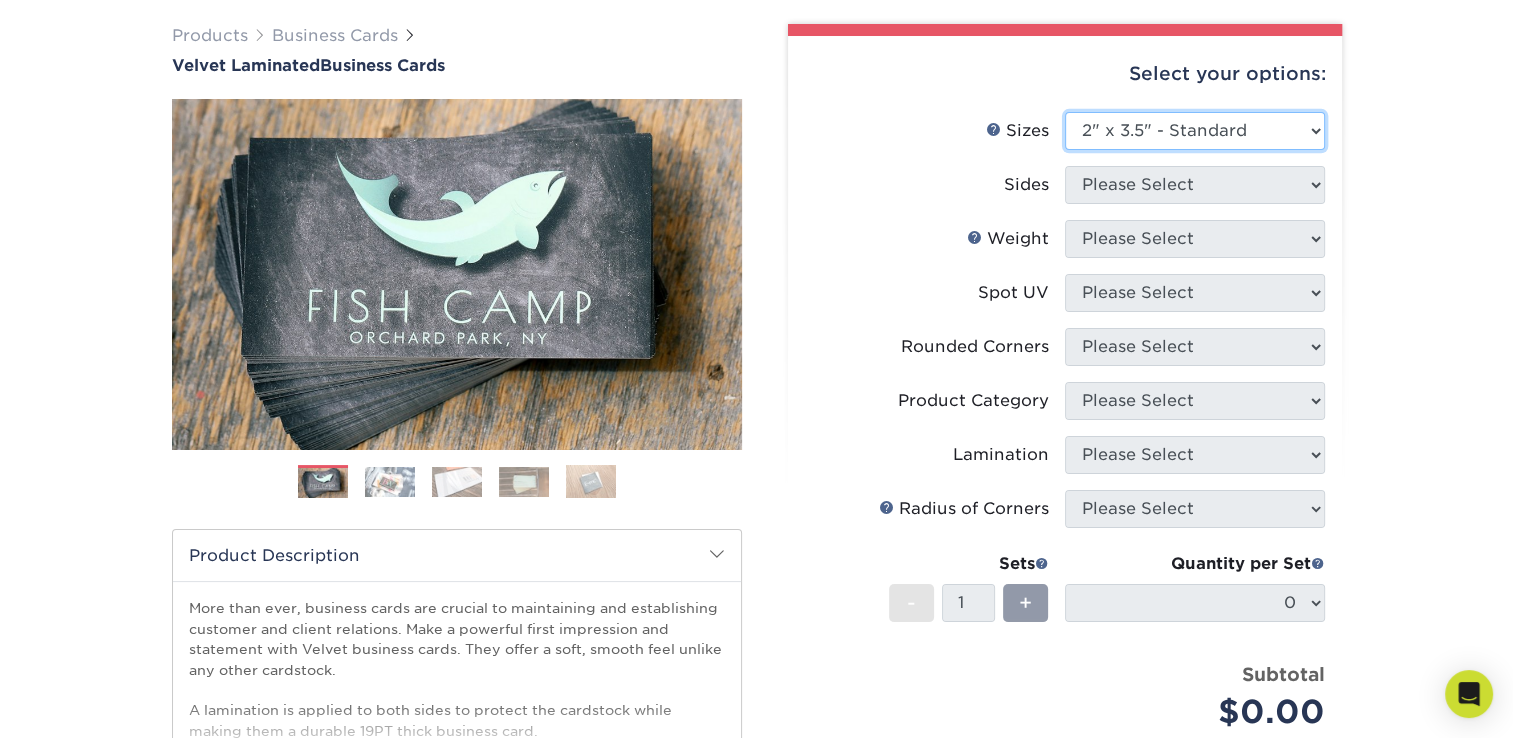 click on "Please Select
1.5" x 3.5"  - Mini
1.75" x 3.5" - Mini
2" x 2" - Square
2" x 3" - Mini
2" x 3.5" - Standard
2" x 4"
2" x 7" - Foldover Card
2.125" x 3.375" - European 2.5" x 2.5" - Square" at bounding box center (1195, 131) 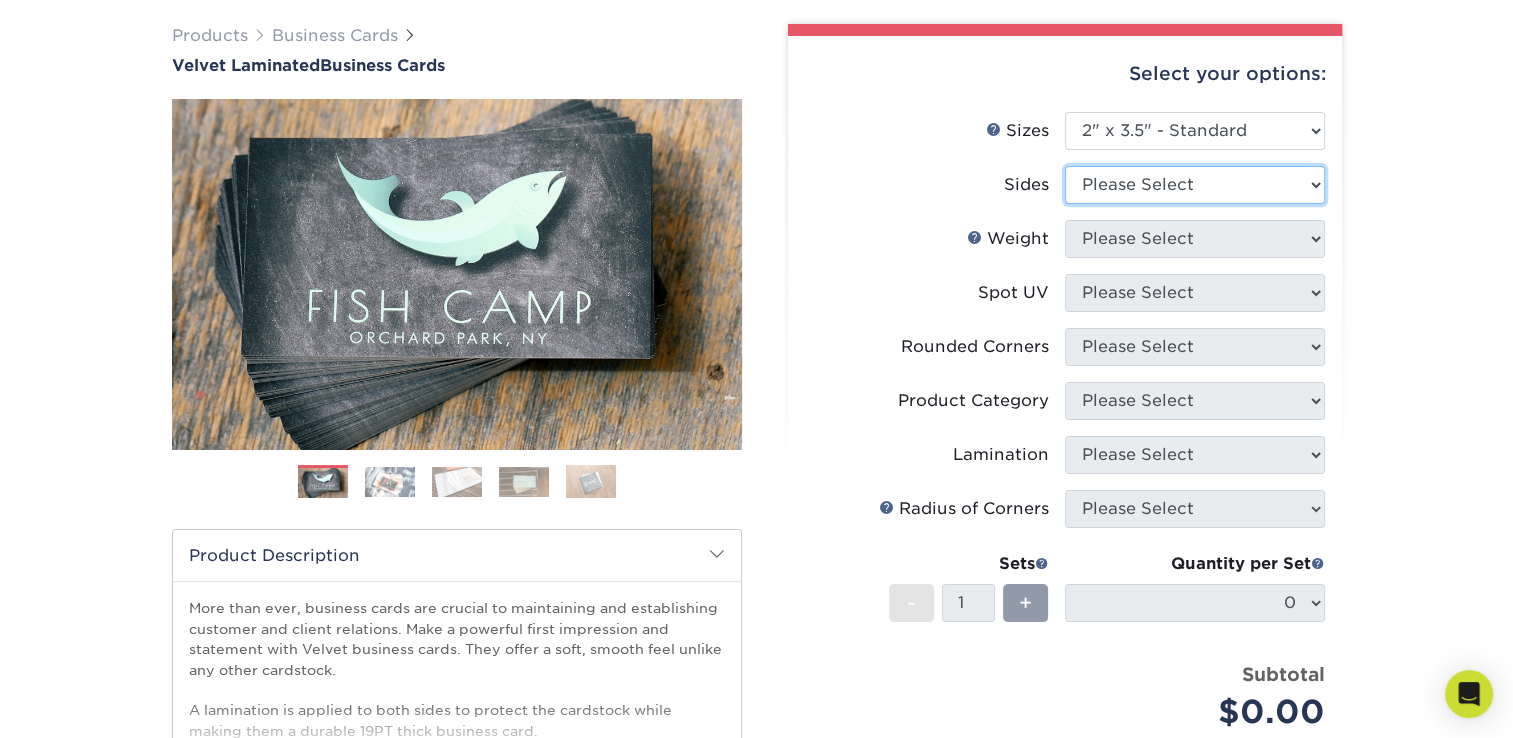 click on "Please Select Print Both Sides Print Front Only" at bounding box center (1195, 185) 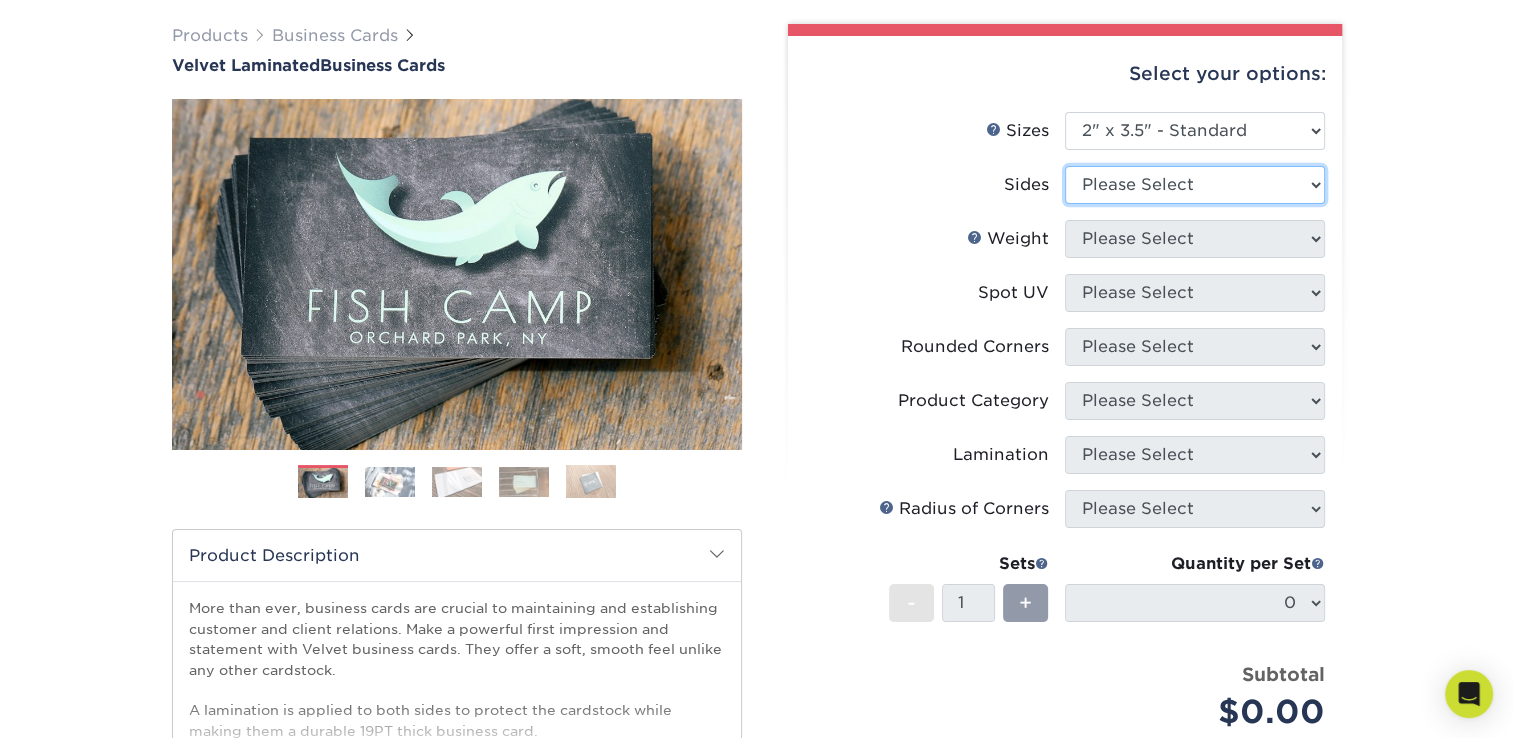 select on "13abbda7-1d64-4f25-8bb2-c179b224825d" 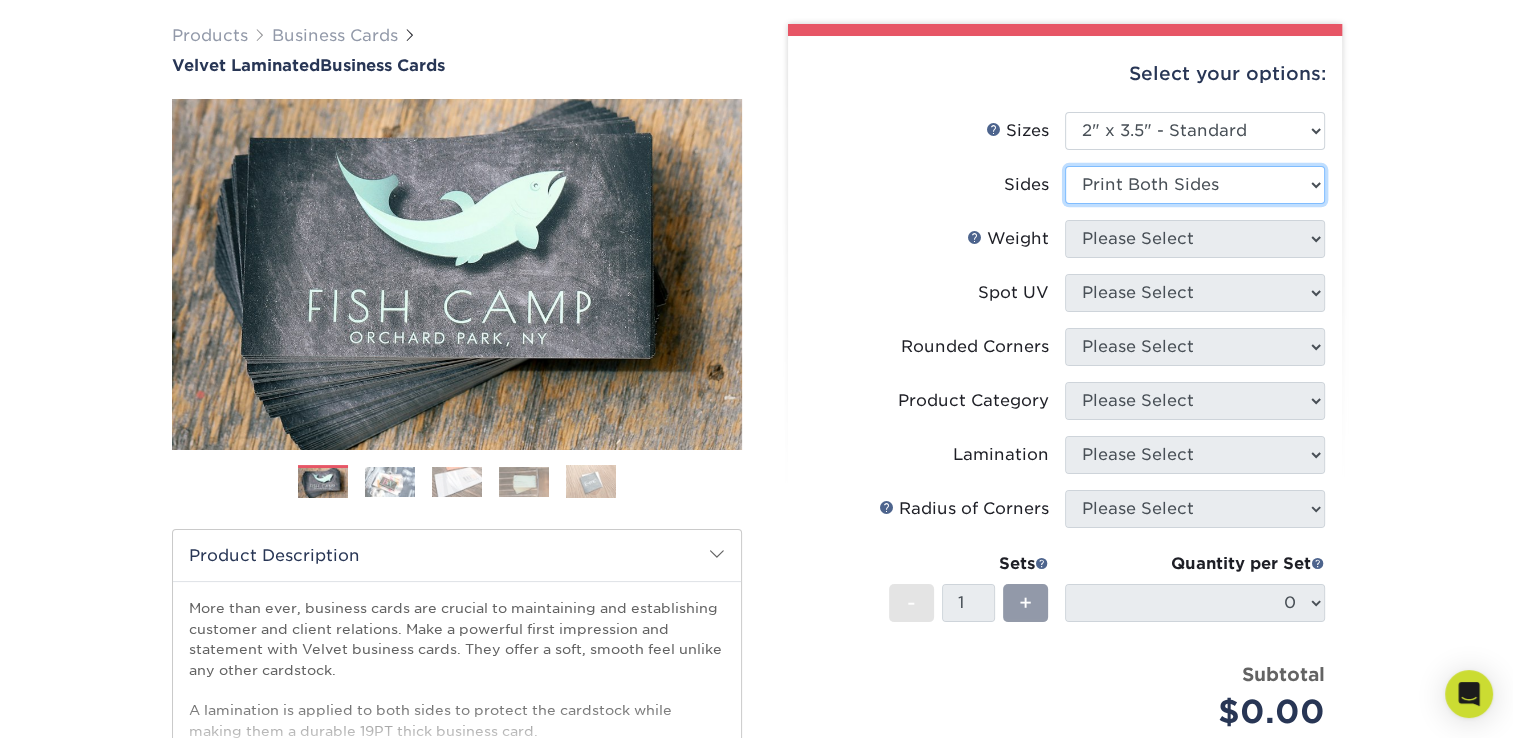 click on "Please Select Print Both Sides Print Front Only" at bounding box center [1195, 185] 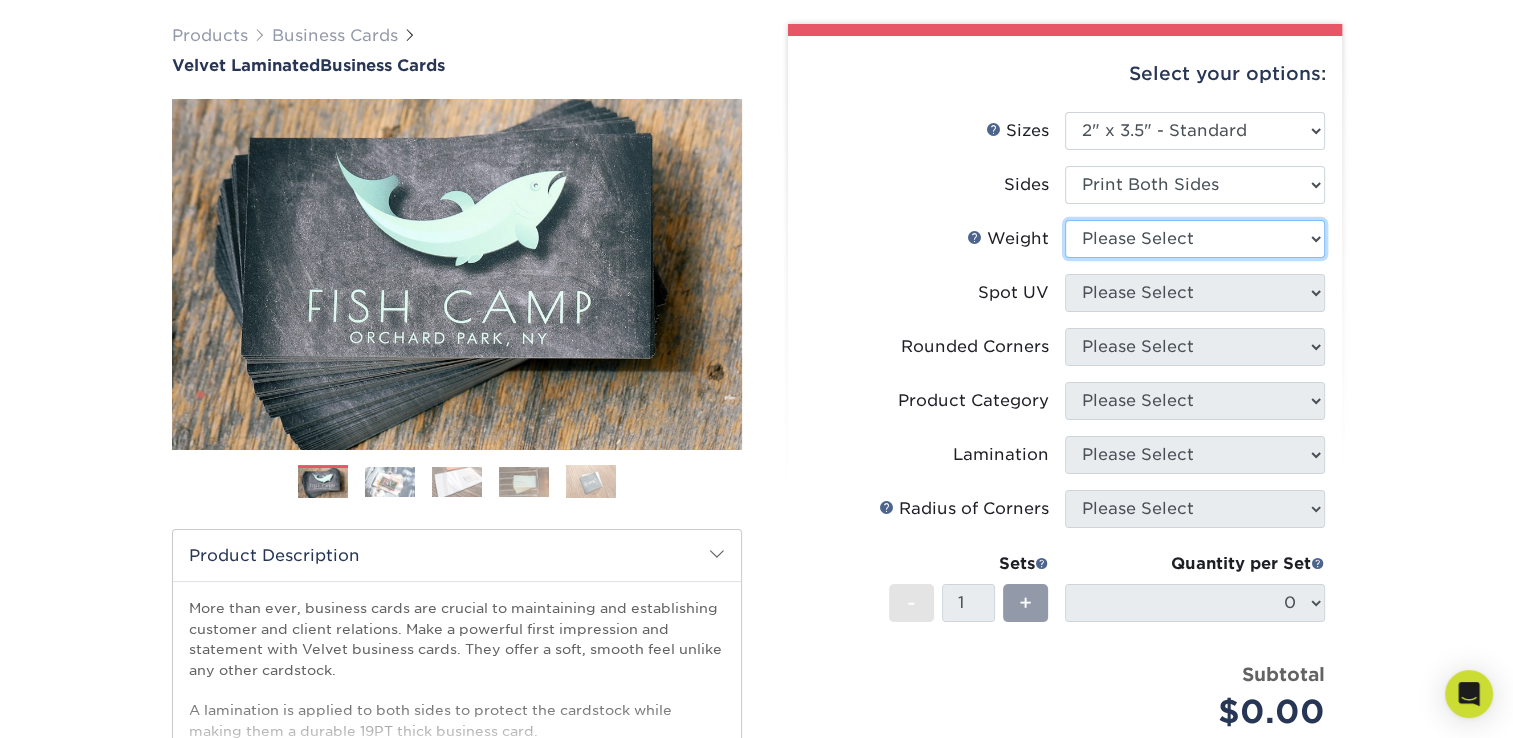 click on "Please Select 16PT" at bounding box center [1195, 239] 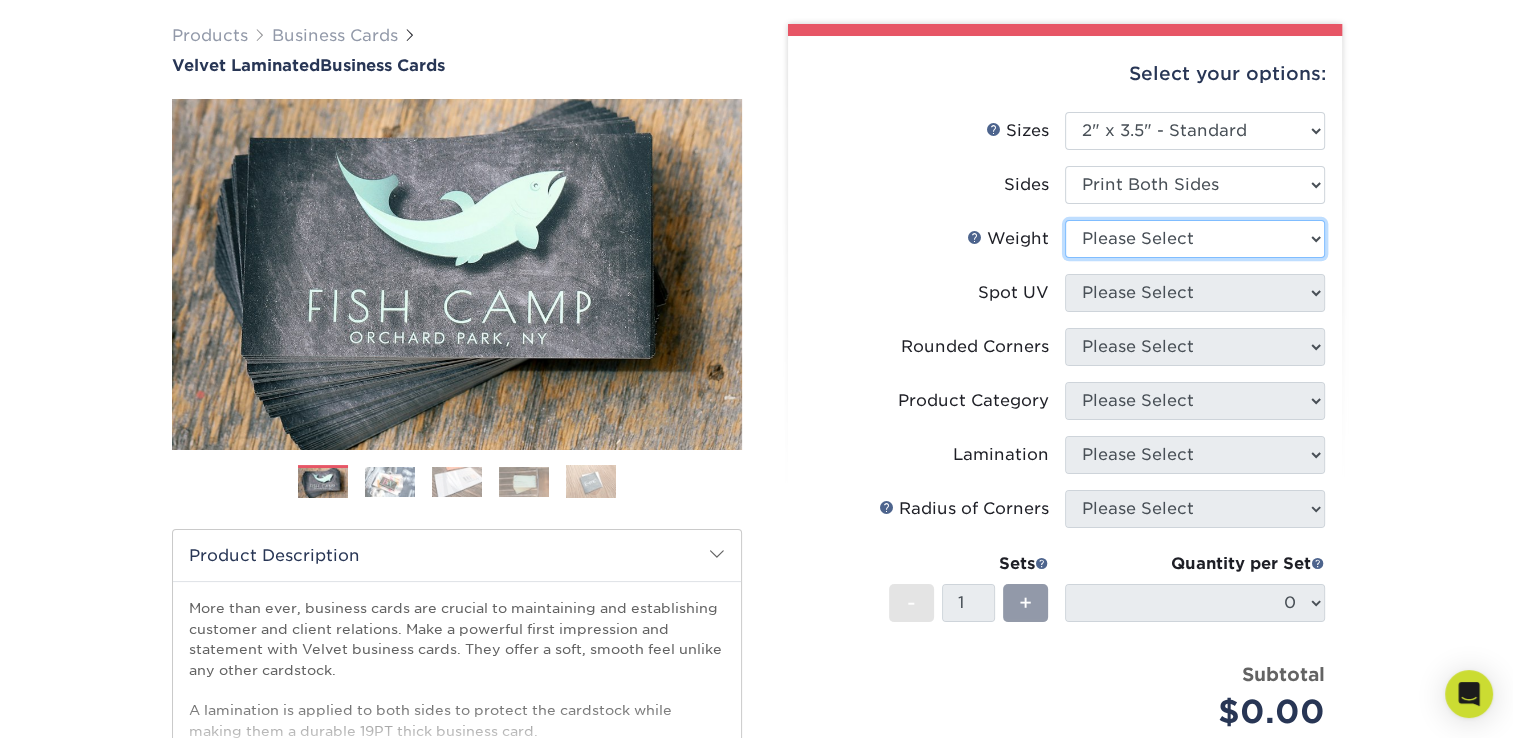 select on "16PT" 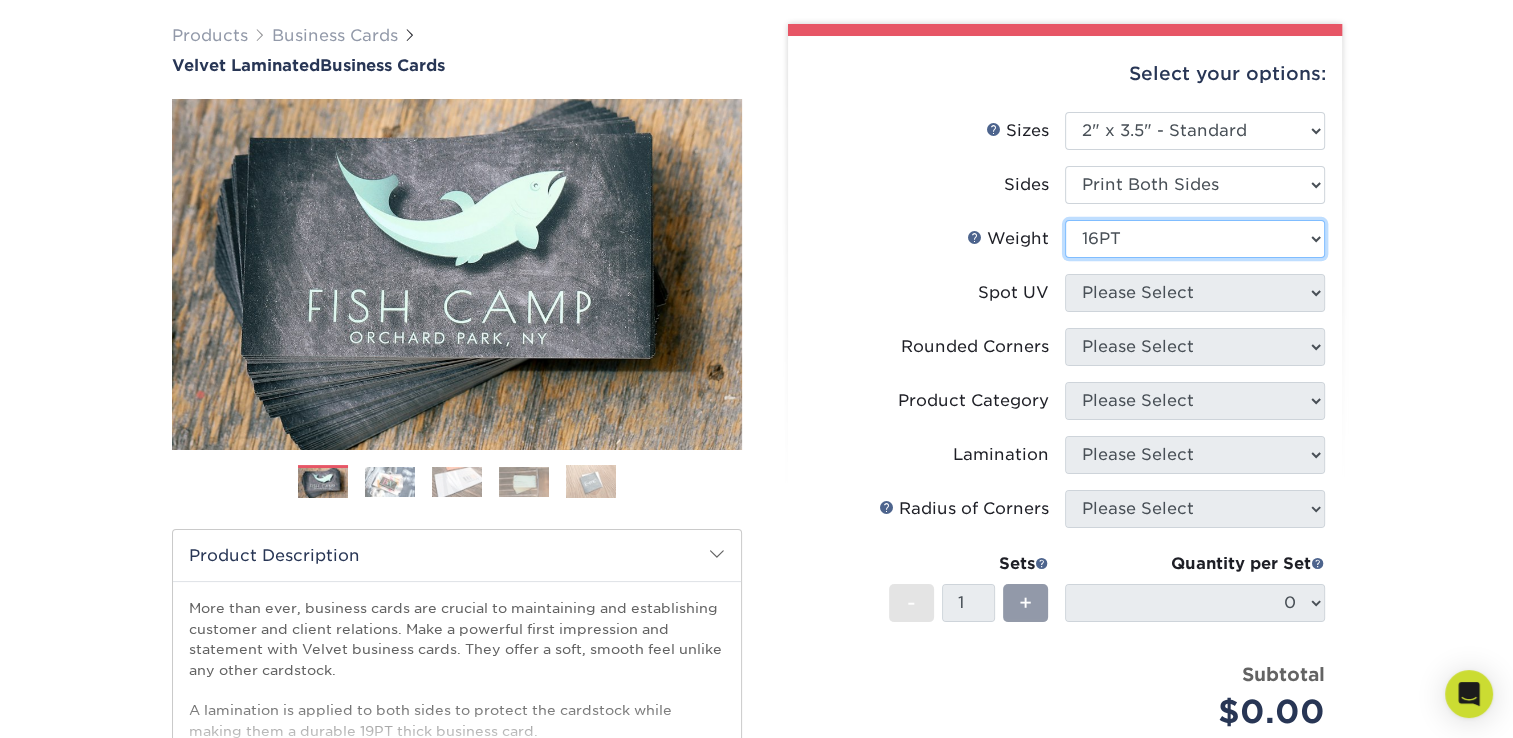 click on "Please Select 16PT" at bounding box center (1195, 239) 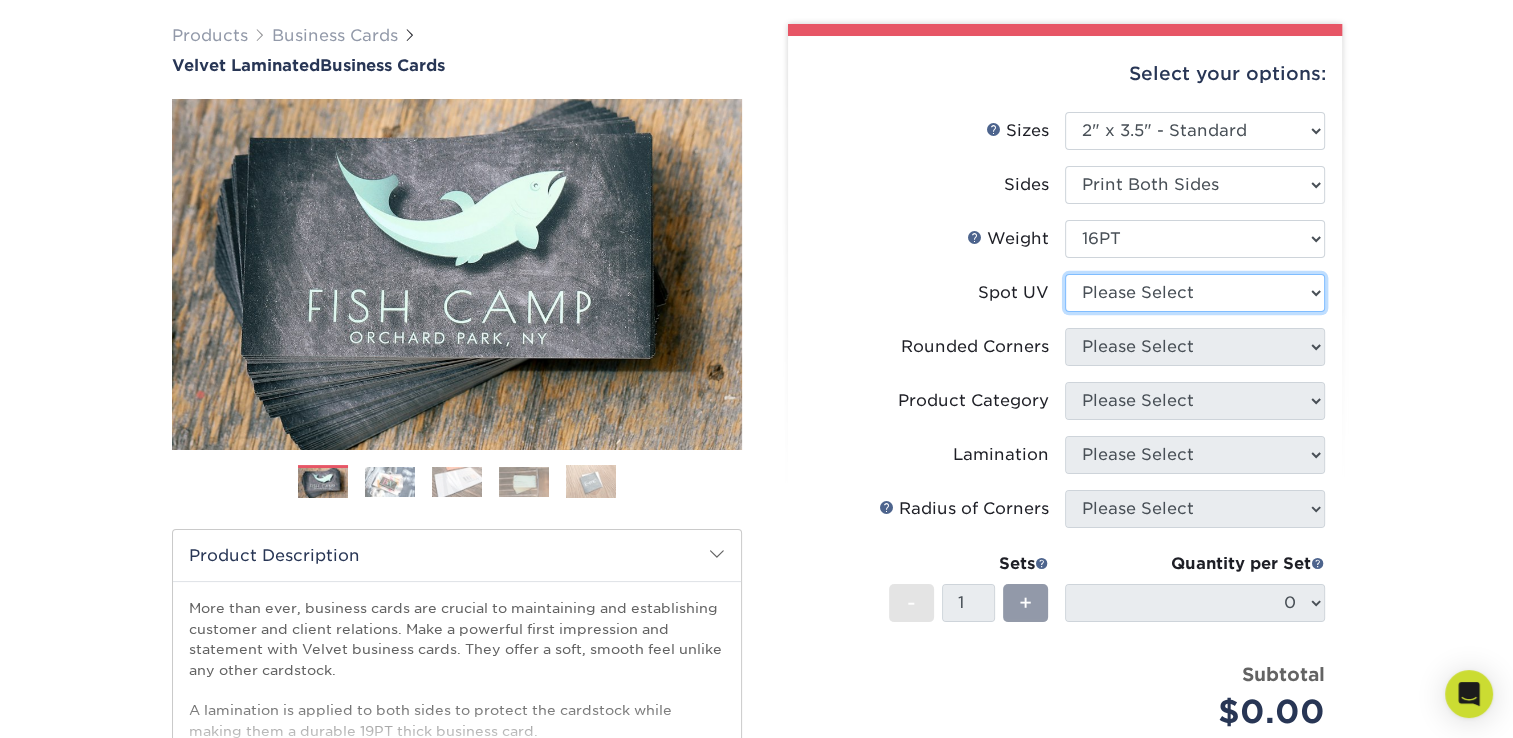 click on "Please Select No Spot UV Front and Back (Both Sides) Front Only Back Only" at bounding box center (1195, 293) 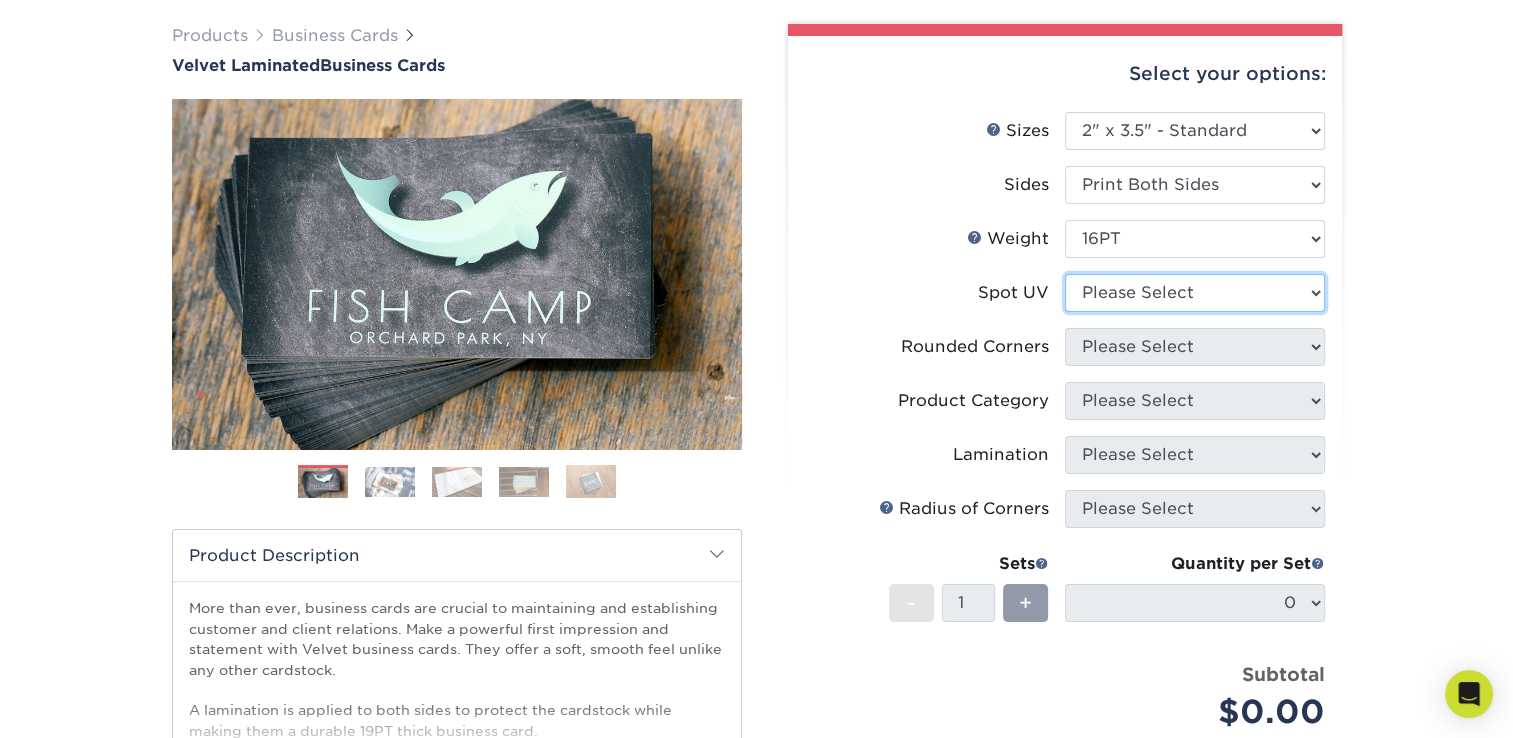 select on "3" 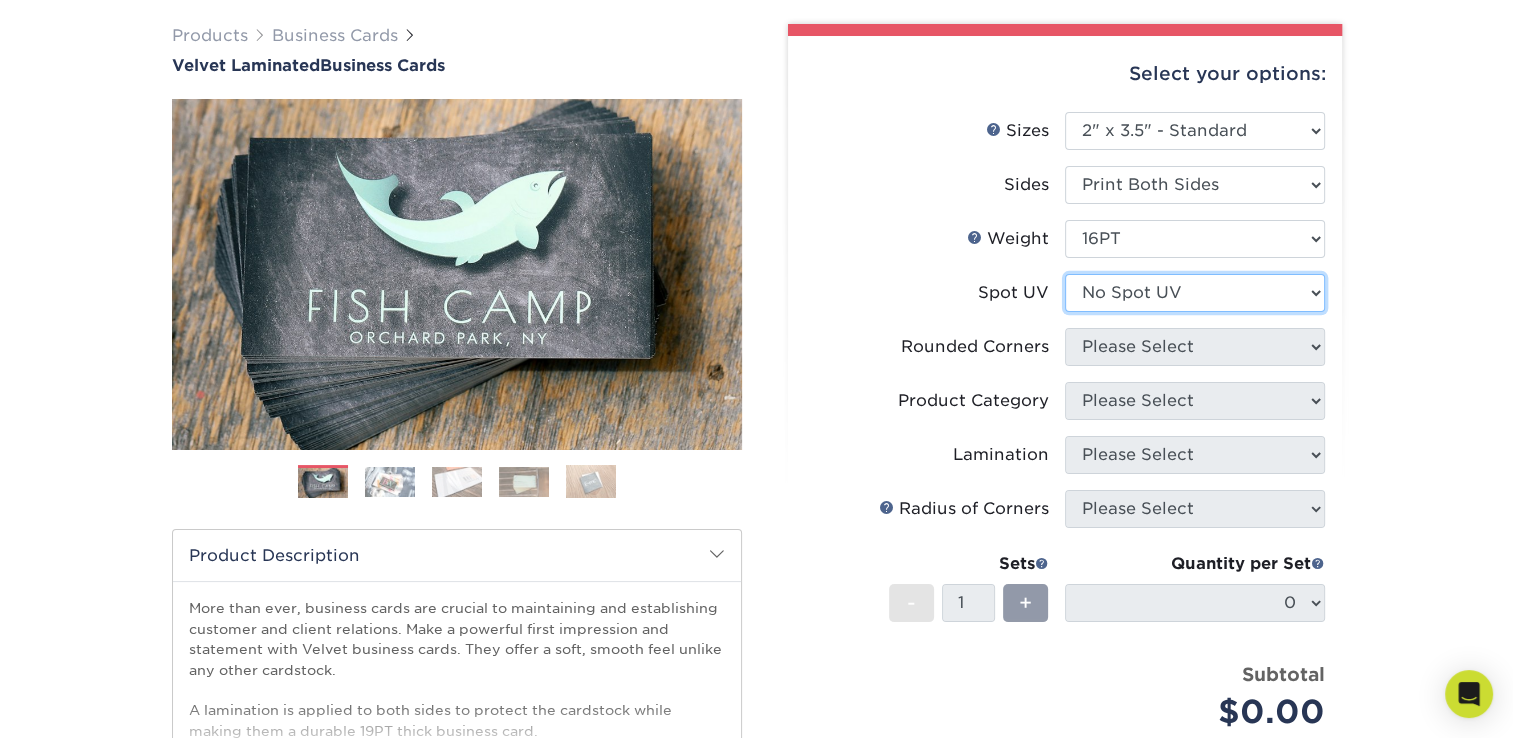 click on "Please Select No Spot UV Front and Back (Both Sides) Front Only Back Only" at bounding box center (1195, 293) 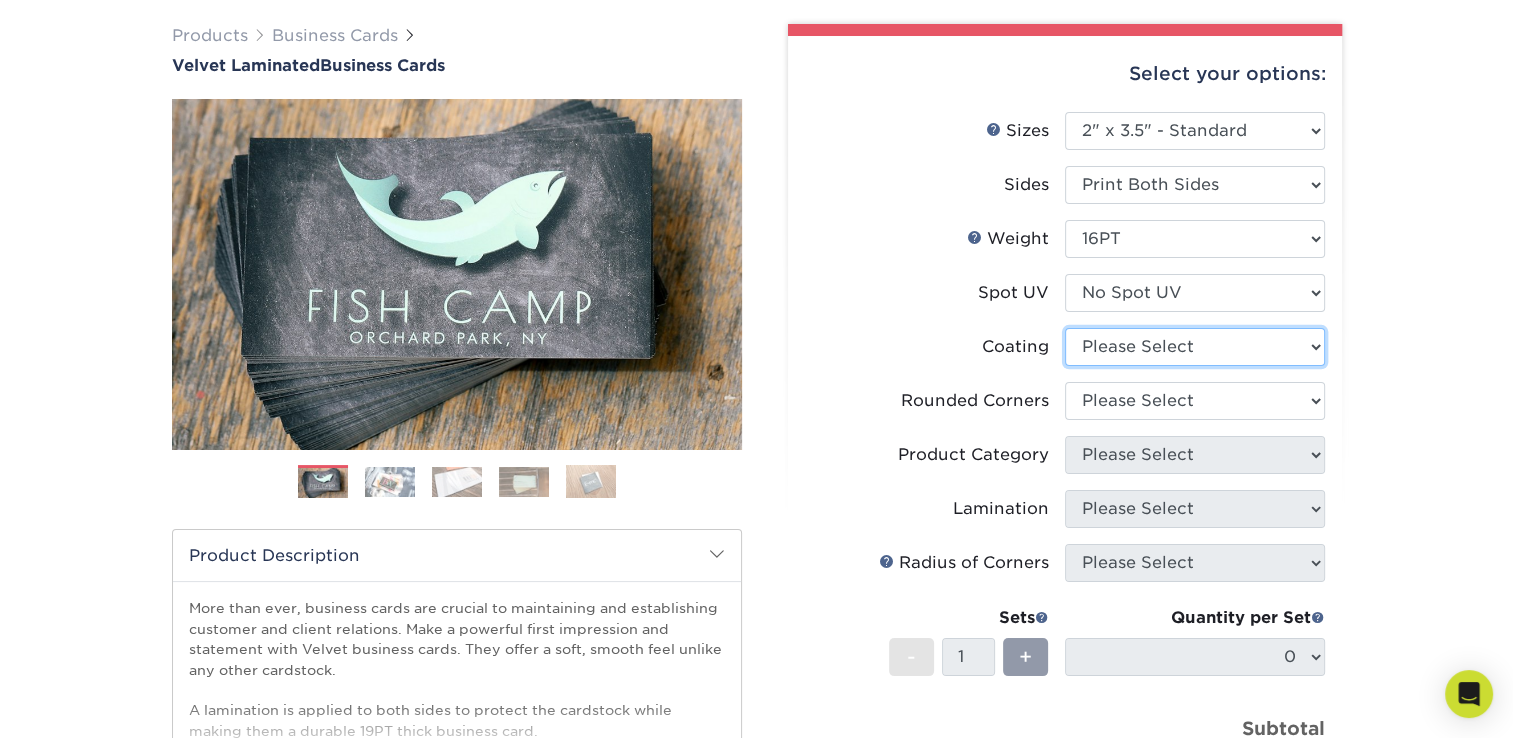 click at bounding box center (1195, 347) 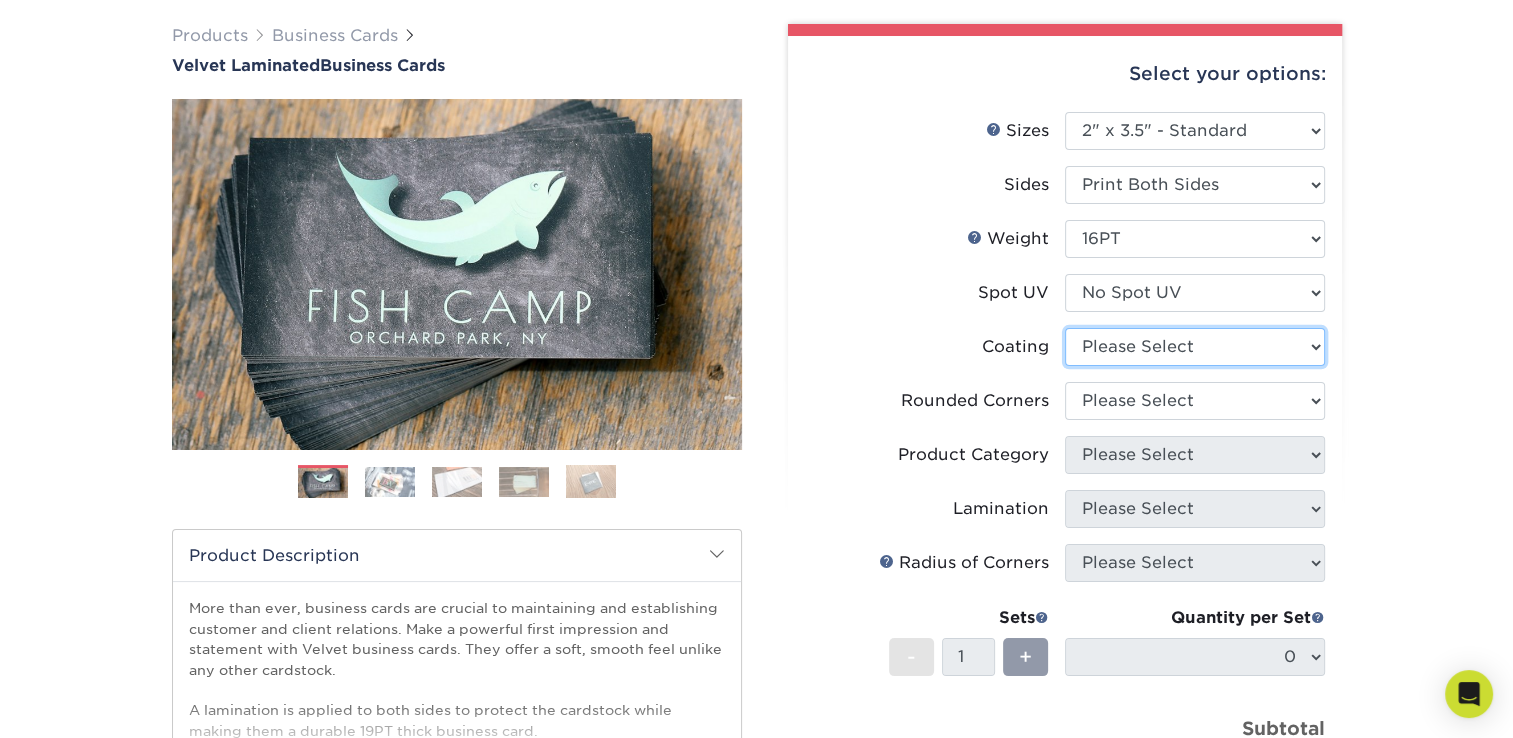 select on "3e7618de-abca-4bda-9f97-8b9129e913d8" 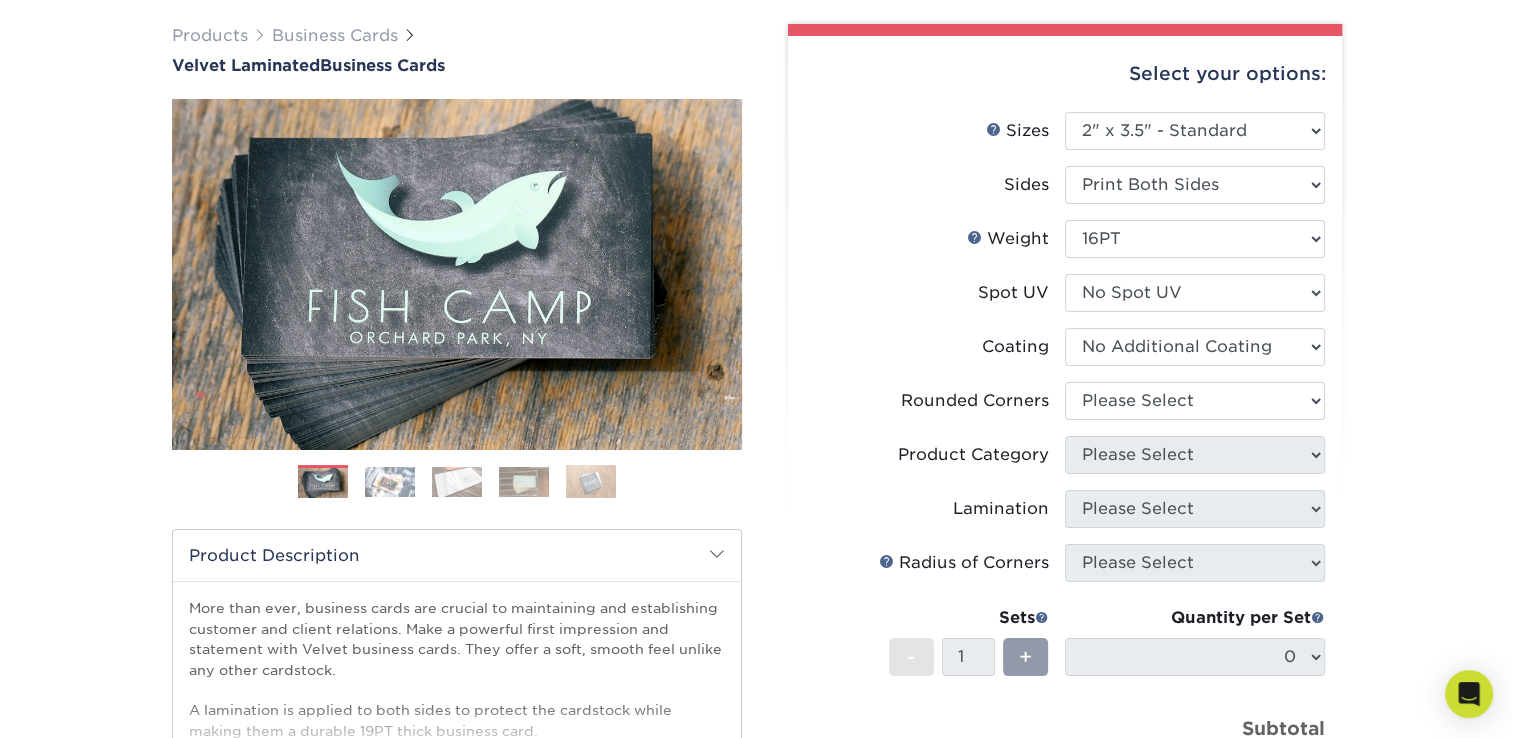 click at bounding box center [1195, 347] 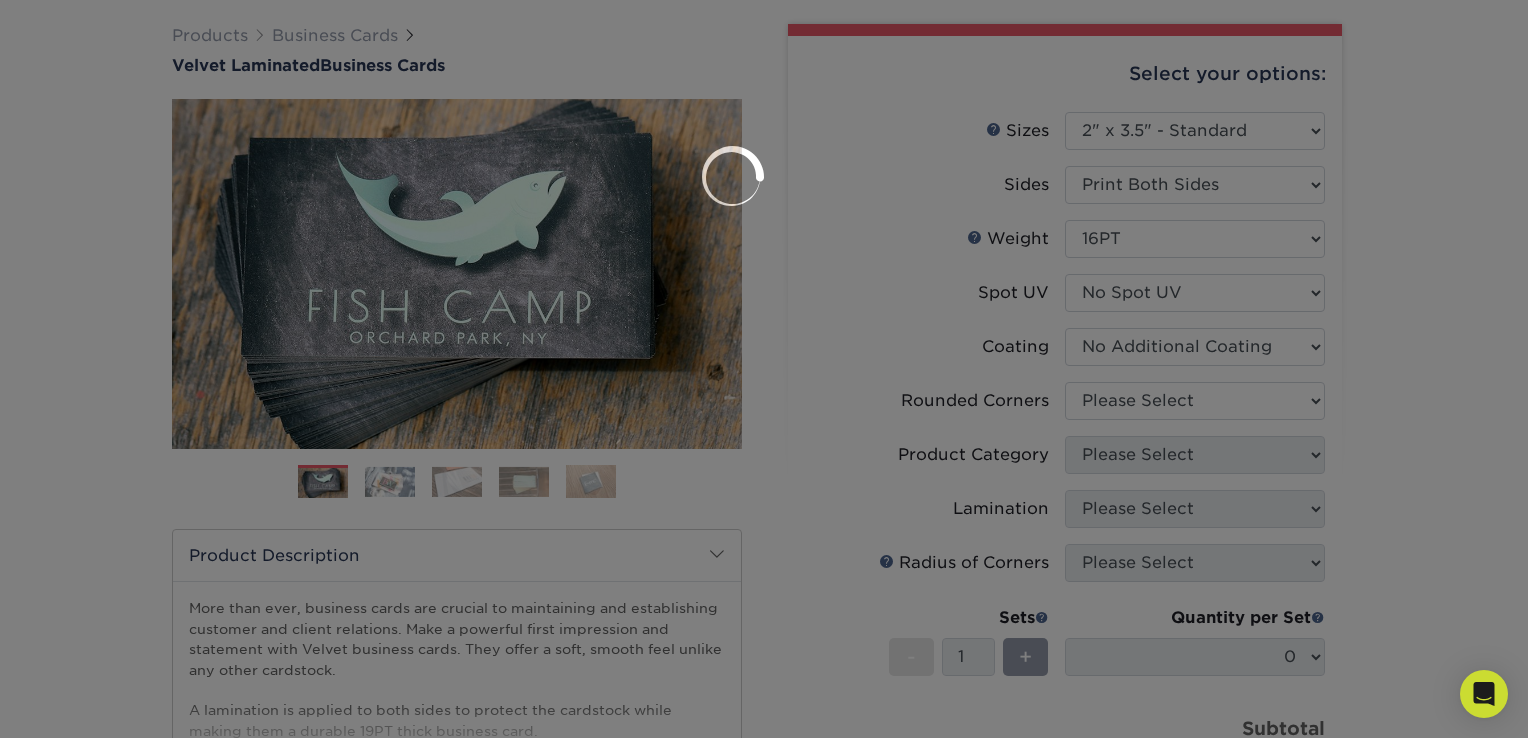 click at bounding box center [764, 369] 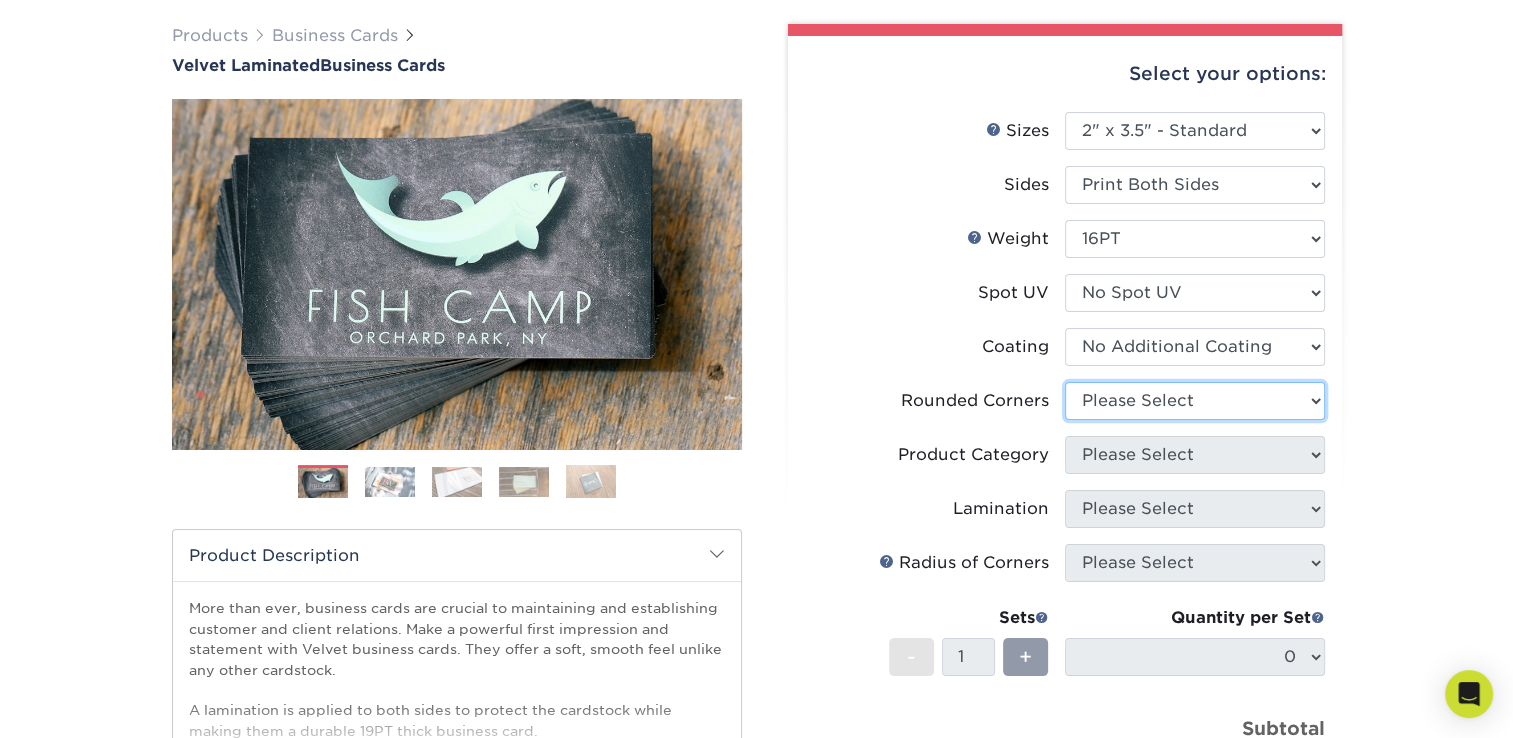 click on "Please Select
Yes - Round 2 Corners                                                    Yes - Round 4 Corners                                                    No" at bounding box center [1195, 401] 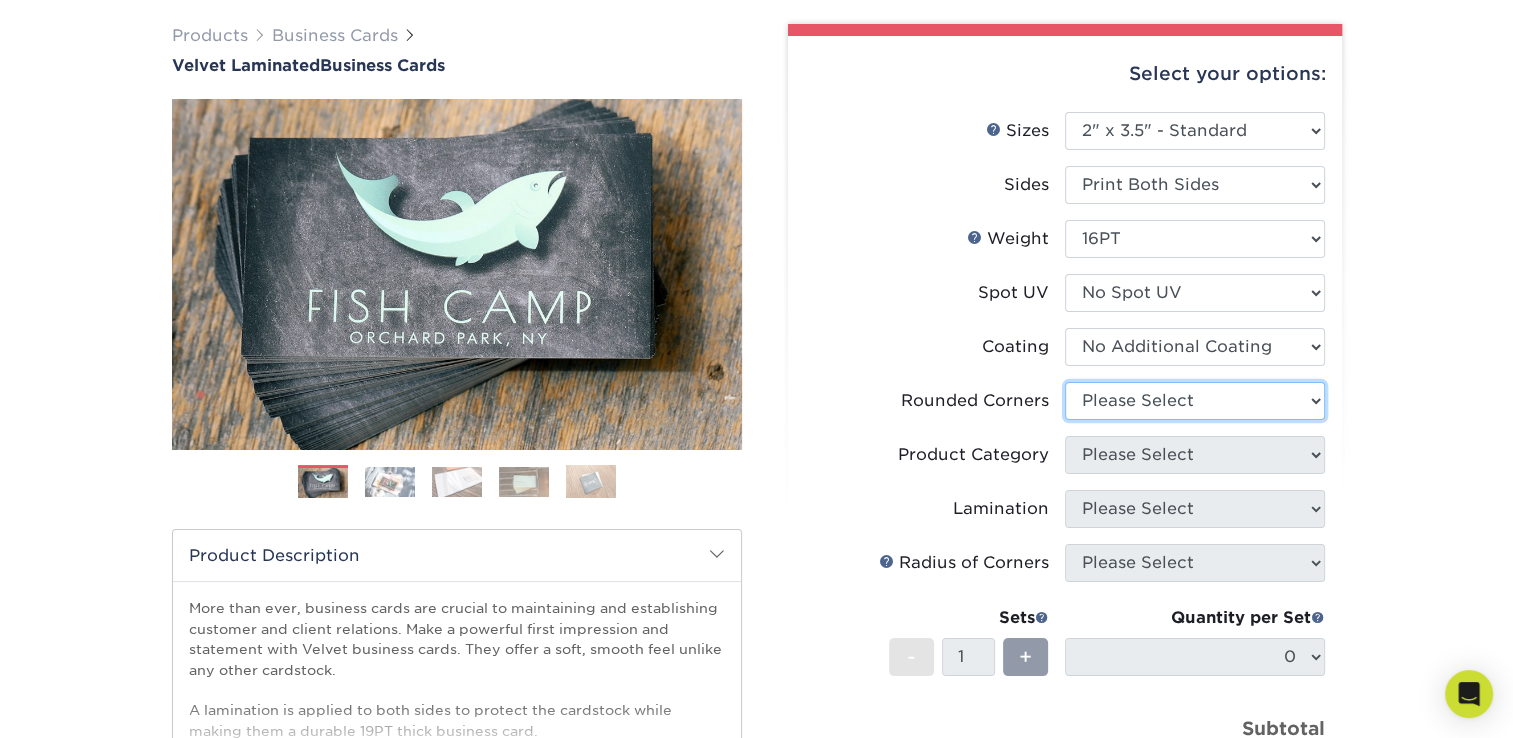select on "0" 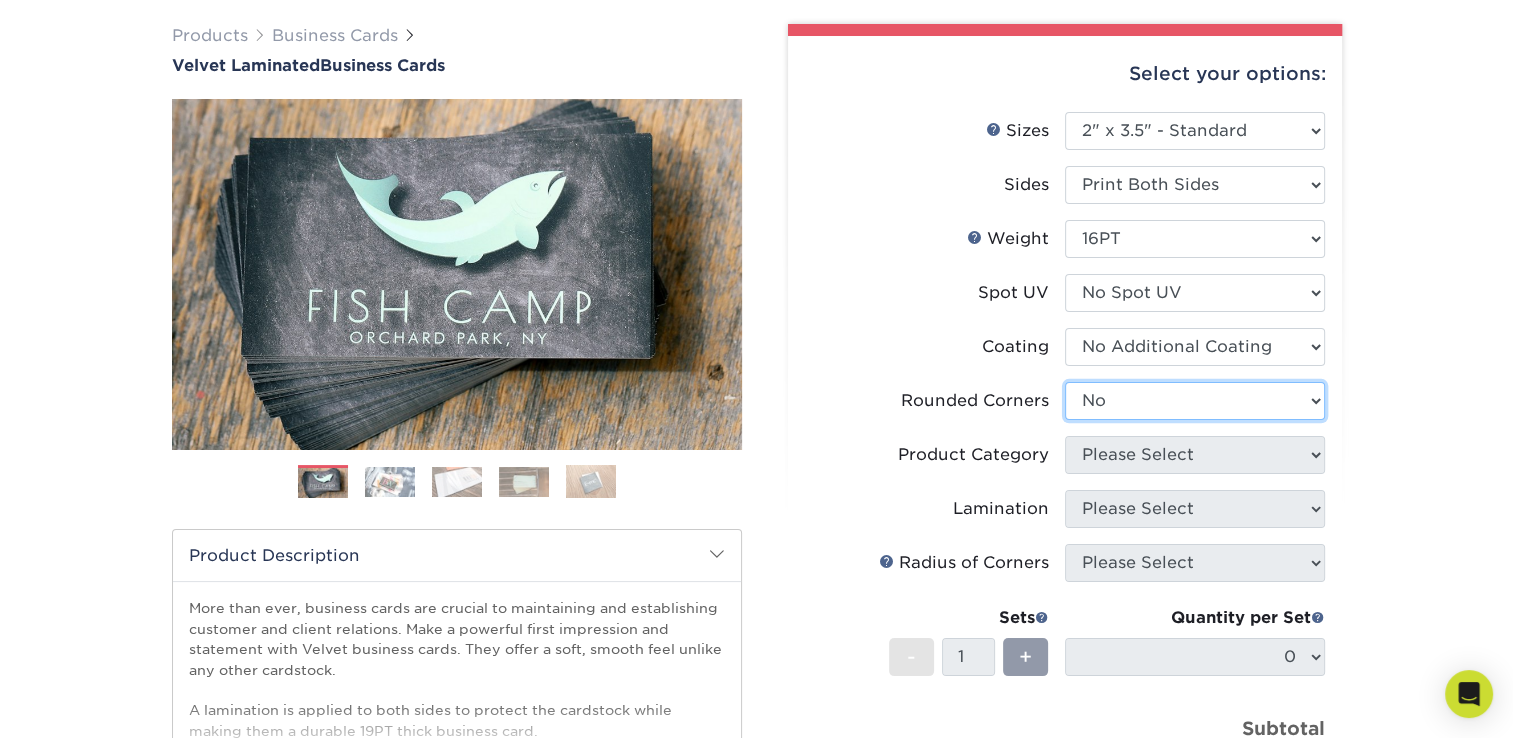 click on "Please Select
Yes - Round 2 Corners                                                    Yes - Round 4 Corners                                                    No" at bounding box center [1195, 401] 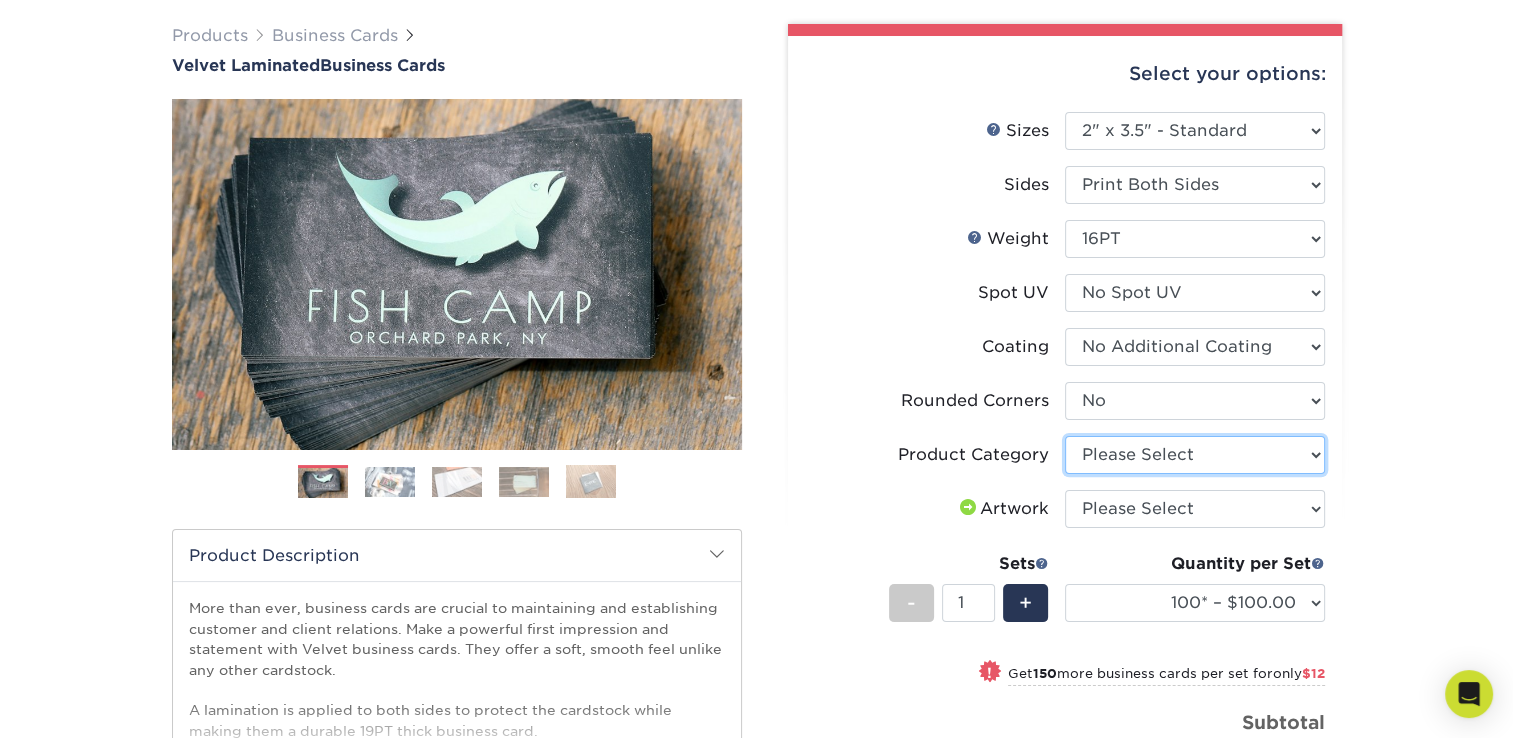 click on "Please Select Business Cards" at bounding box center [1195, 455] 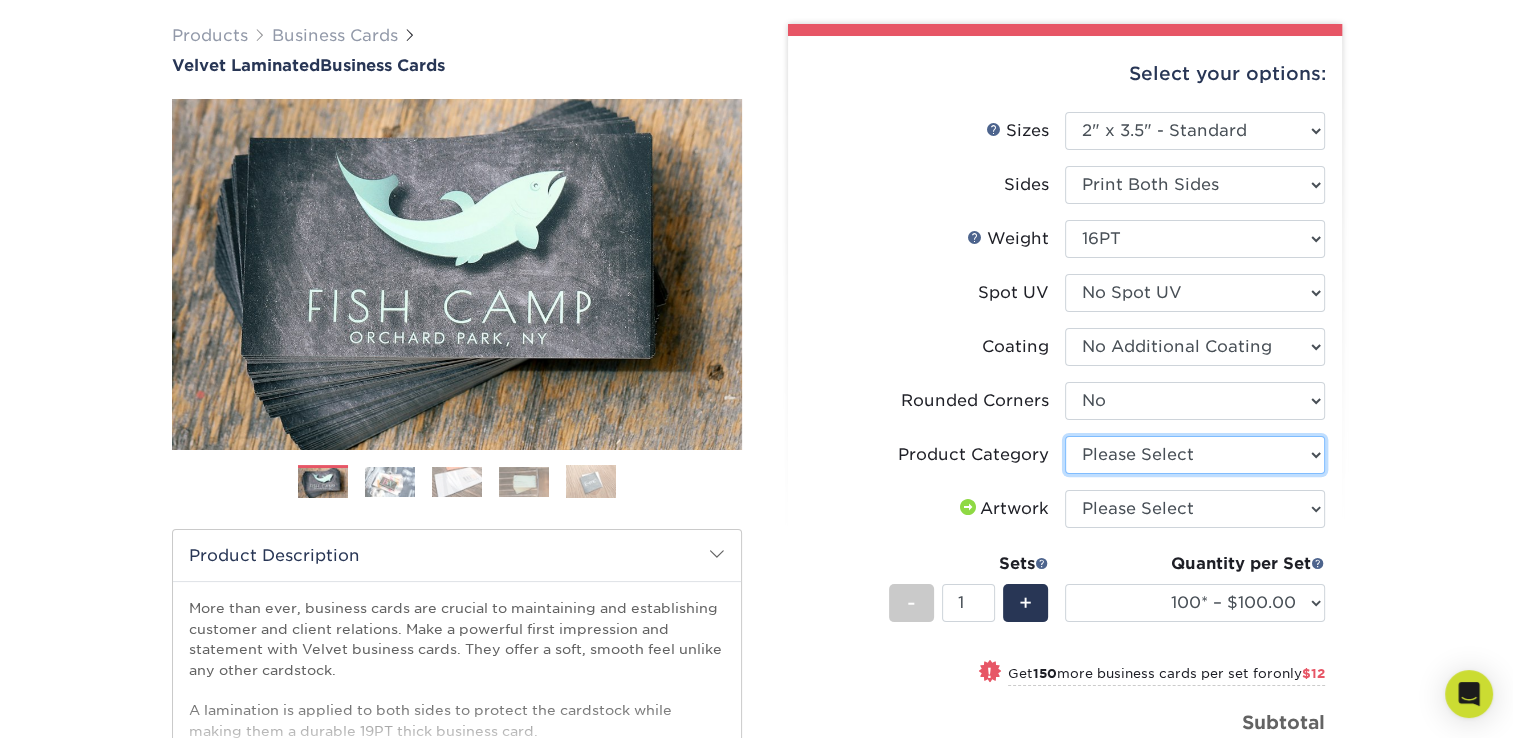 select on "3b5148f1-0588-4f88-a218-97bcfdce65c1" 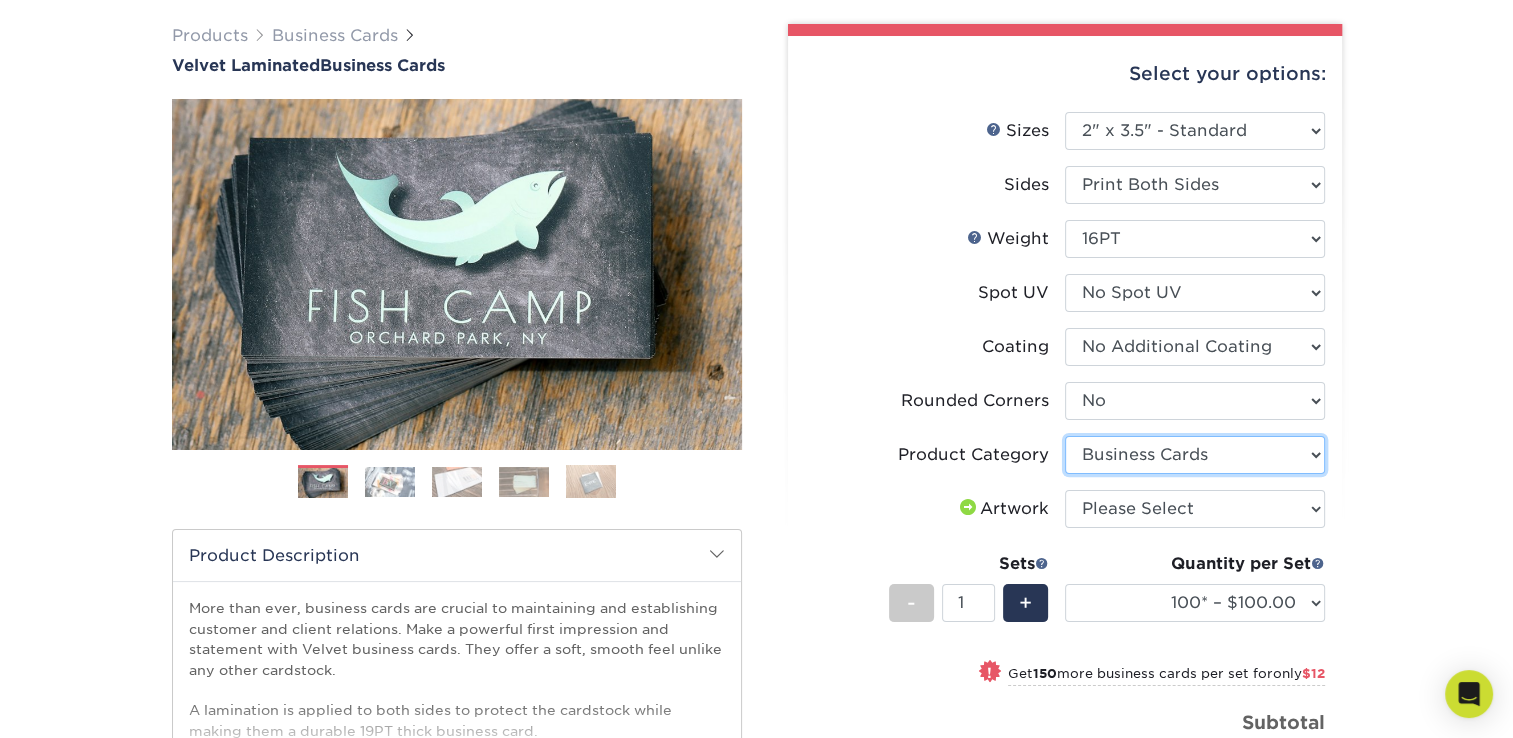 click on "Please Select Business Cards" at bounding box center (1195, 455) 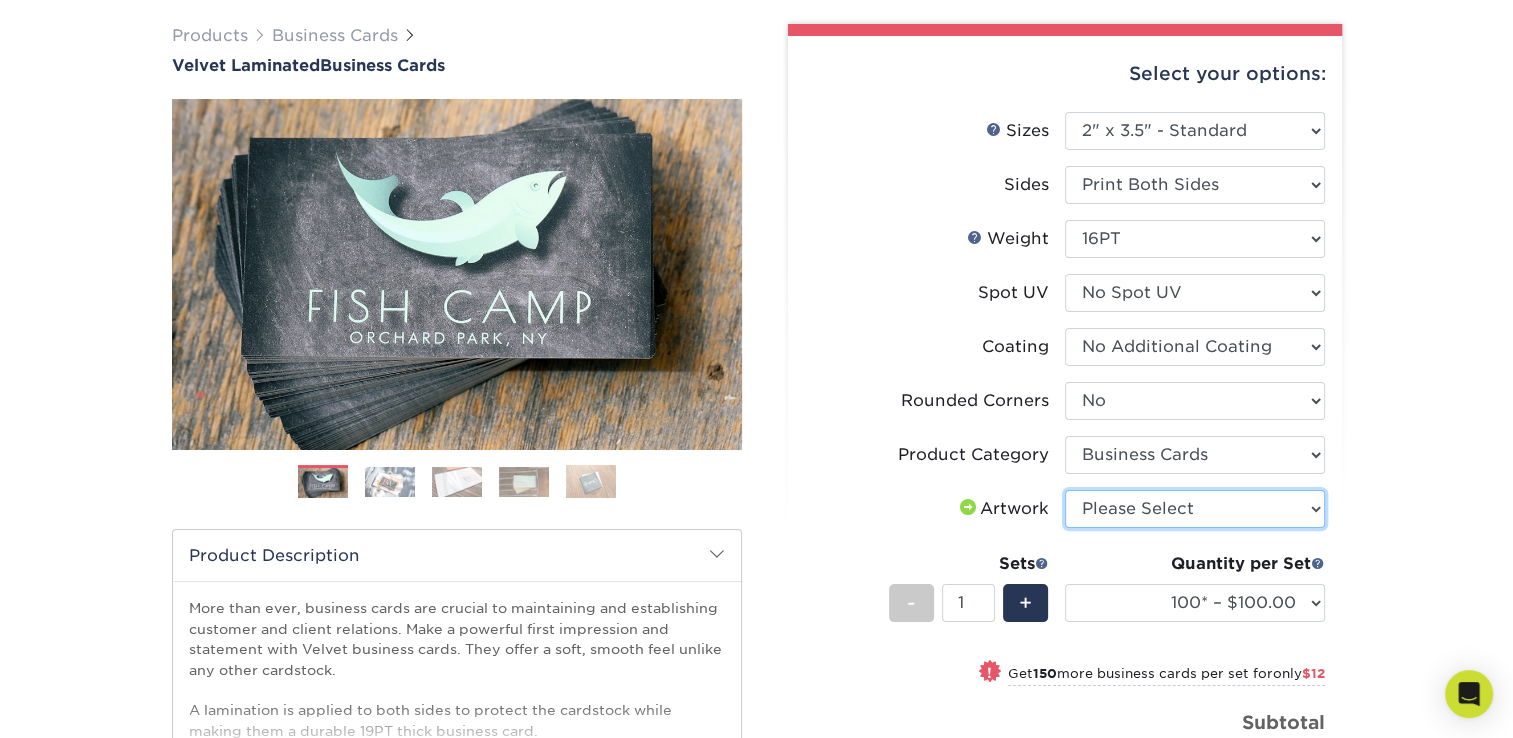 click on "Please Select I will upload files I need a design - $100" at bounding box center [1195, 509] 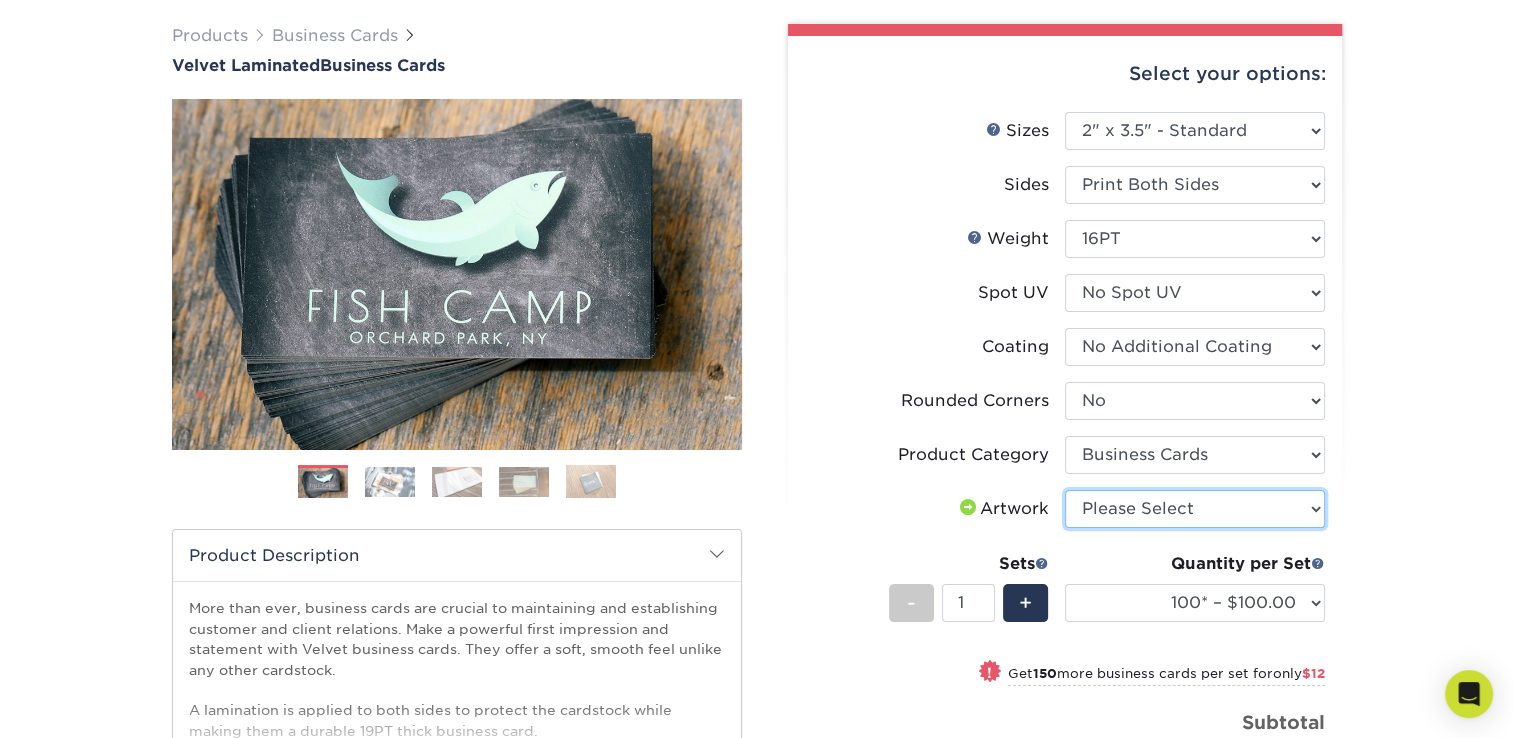 select on "upload" 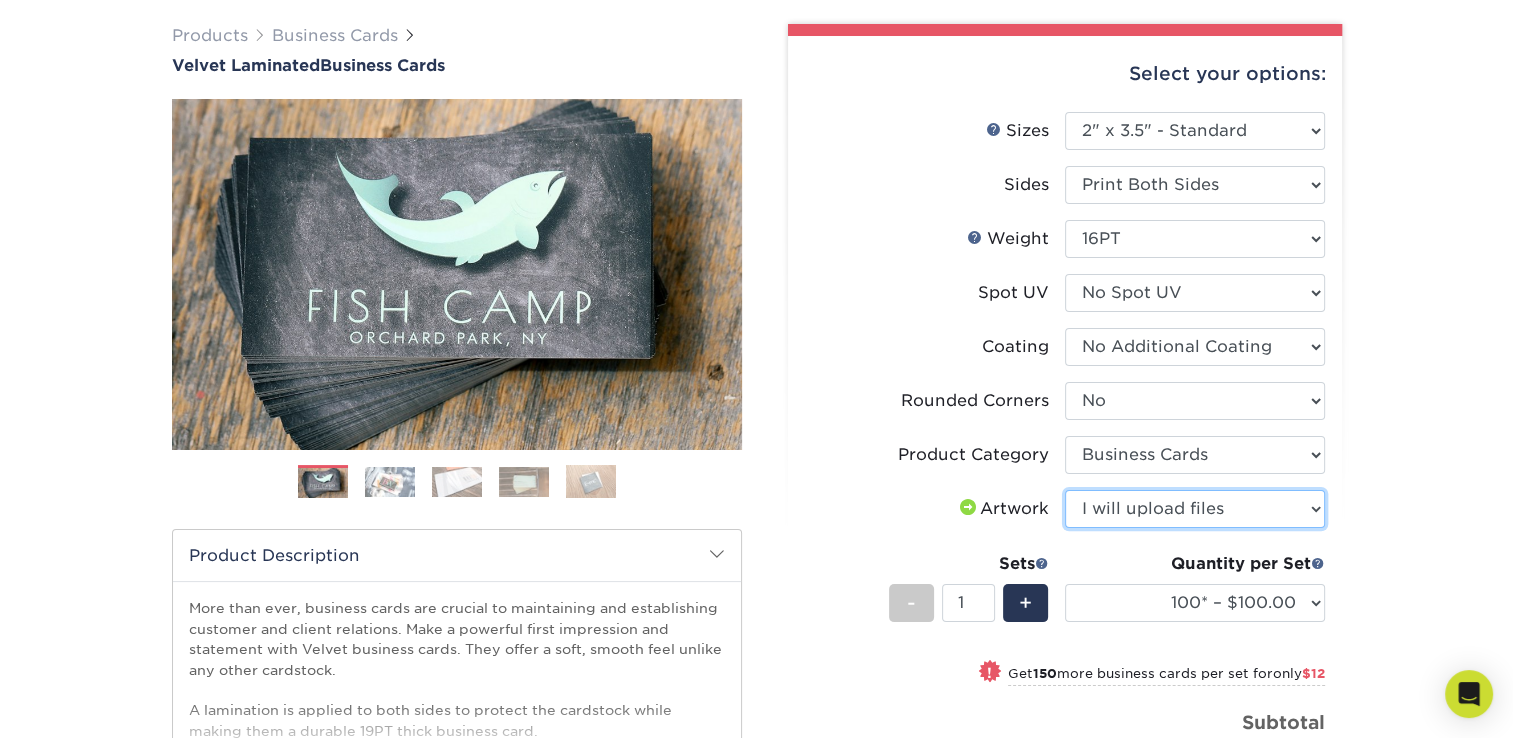 click on "Please Select I will upload files I need a design - $100" at bounding box center [1195, 509] 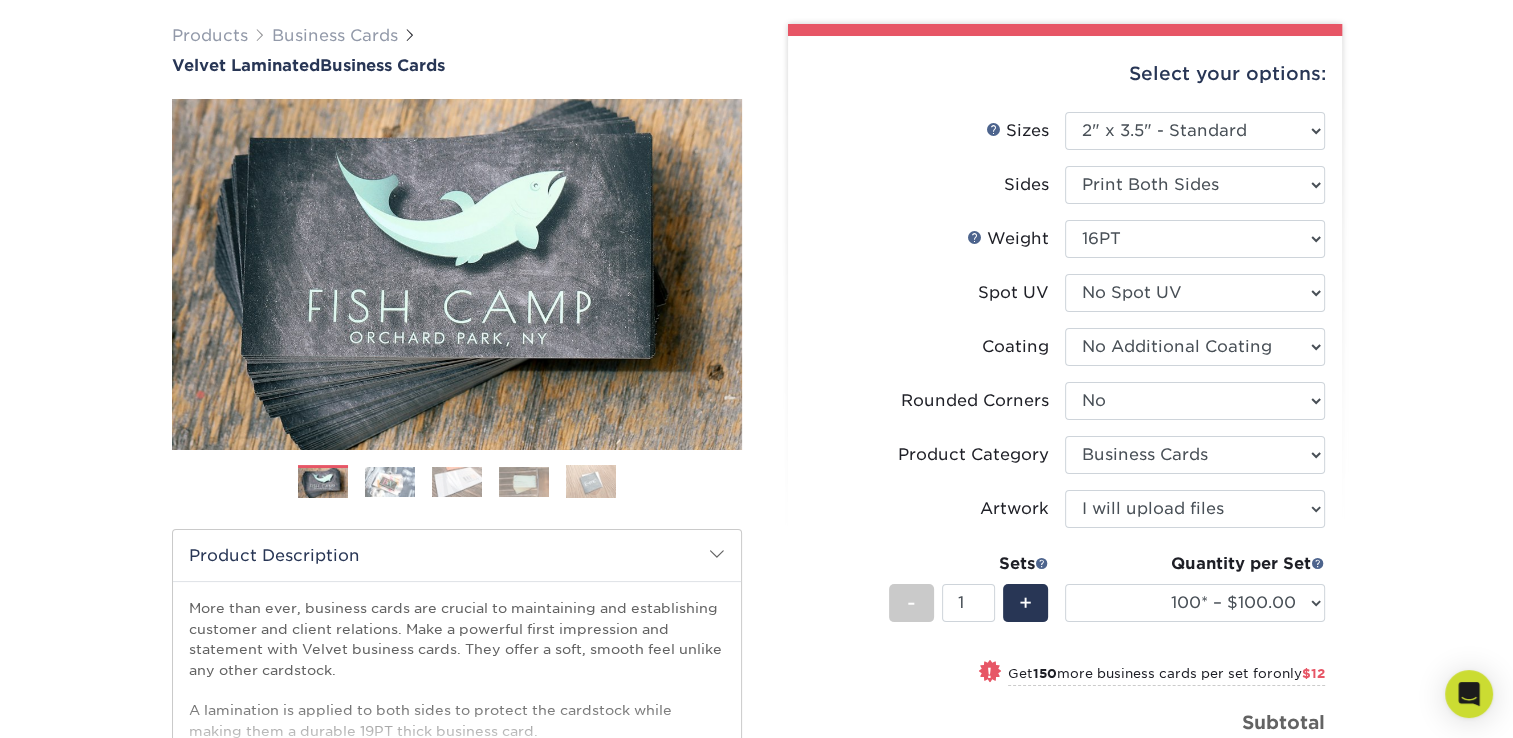click on "Quantity per Set" at bounding box center [1195, 564] 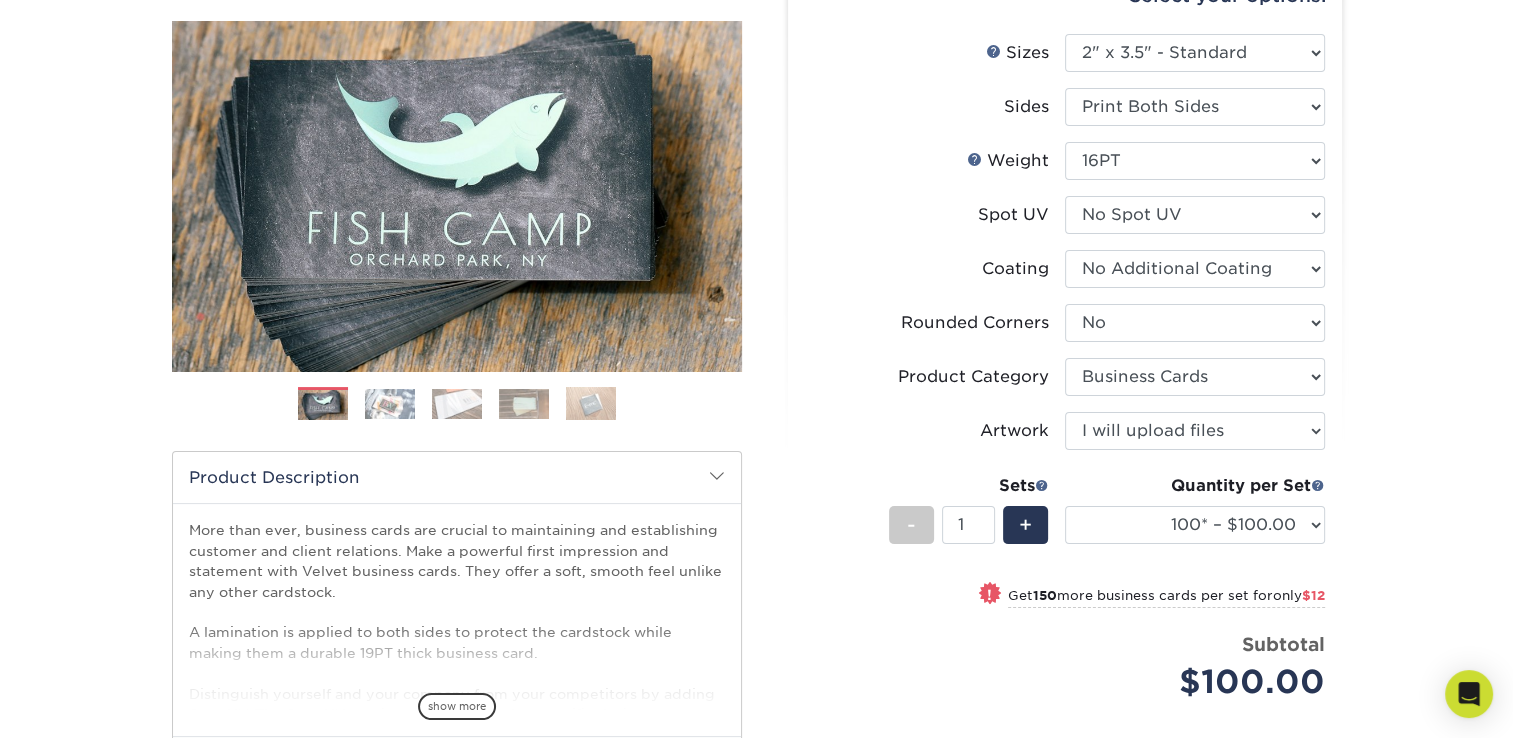 scroll, scrollTop: 316, scrollLeft: 0, axis: vertical 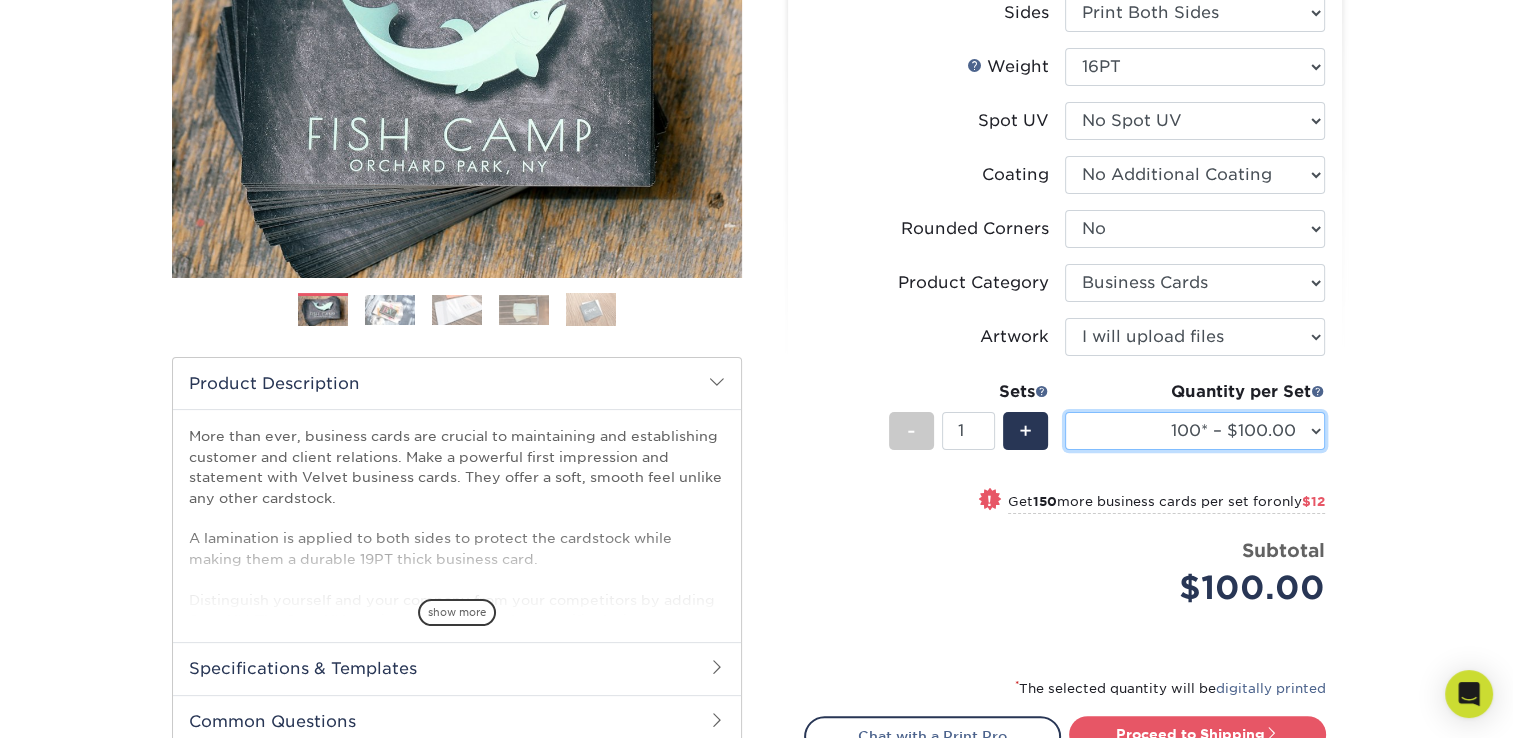 click on "100* – $100.00 250* – $112.00 500 – $120.00 1000 – $156.00 2500 – $307.00 5000 – $483.00 10000 – $814.00" at bounding box center (1195, 431) 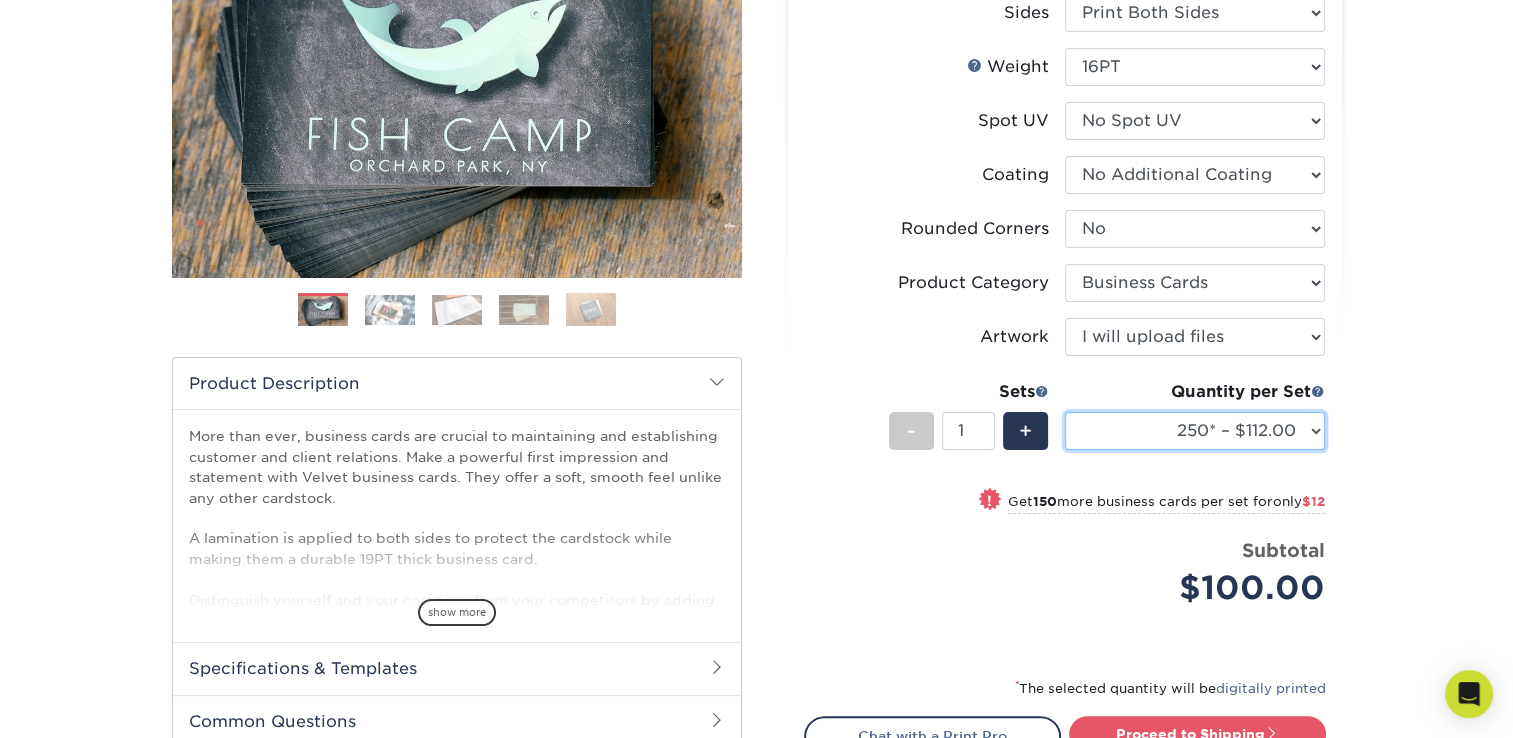 click on "100* – $100.00 250* – $112.00 500 – $120.00 1000 – $156.00 2500 – $307.00 5000 – $483.00 10000 – $814.00" at bounding box center [1195, 431] 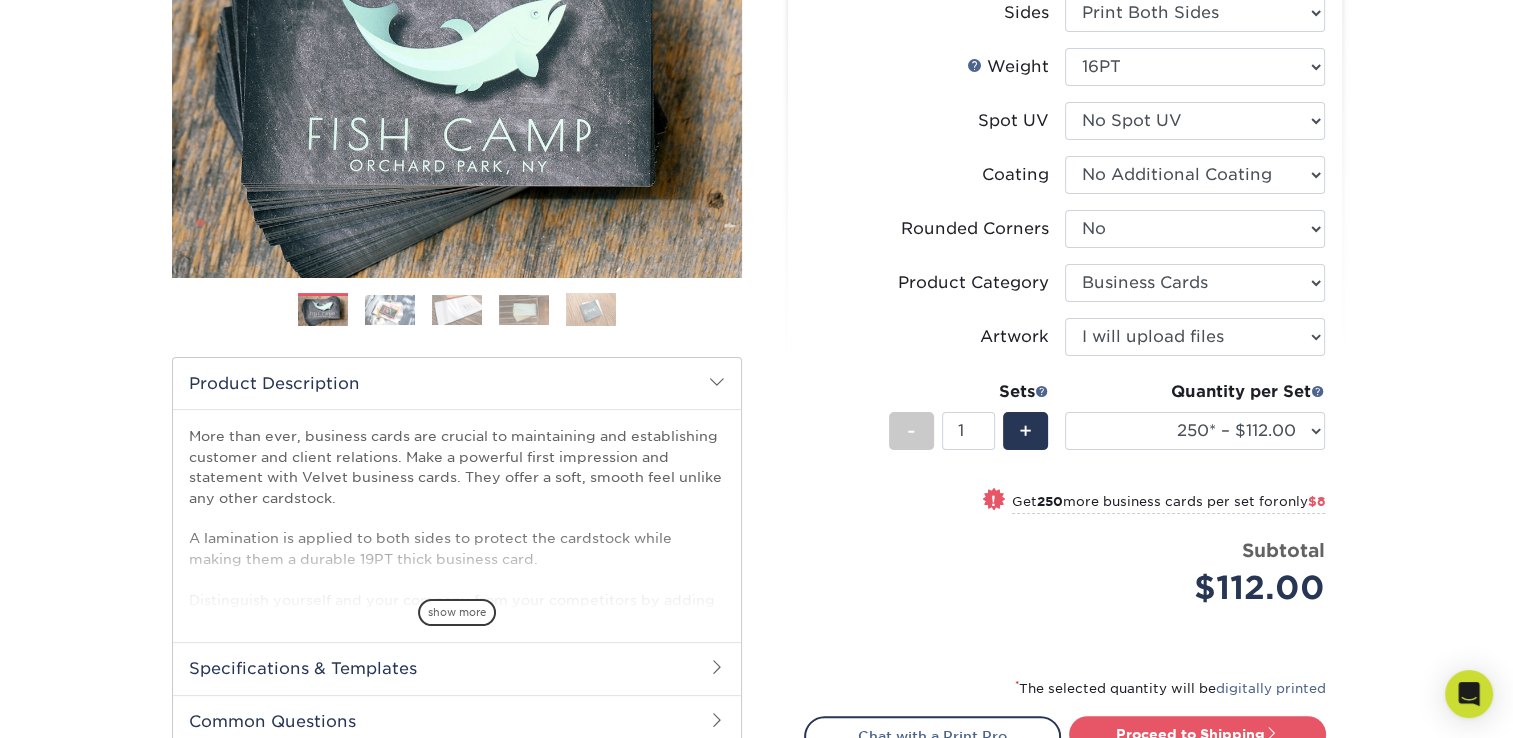 click on "Products
Business Cards
Velvet Laminated  Business Cards
Previous Next" at bounding box center (756, 380) 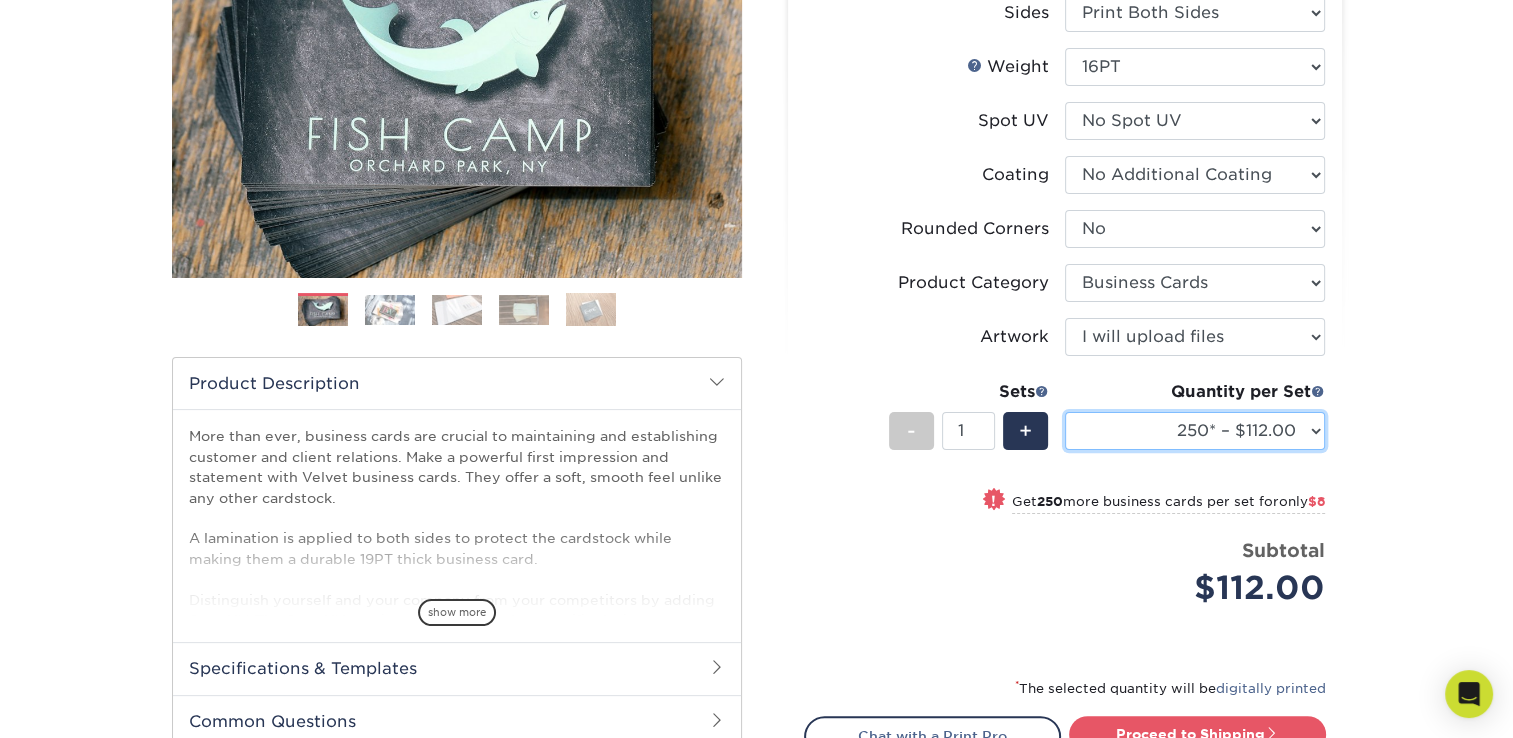click on "100* – $100.00 250* – $112.00 500 – $120.00 1000 – $156.00 2500 – $307.00 5000 – $483.00 10000 – $814.00" at bounding box center (1195, 431) 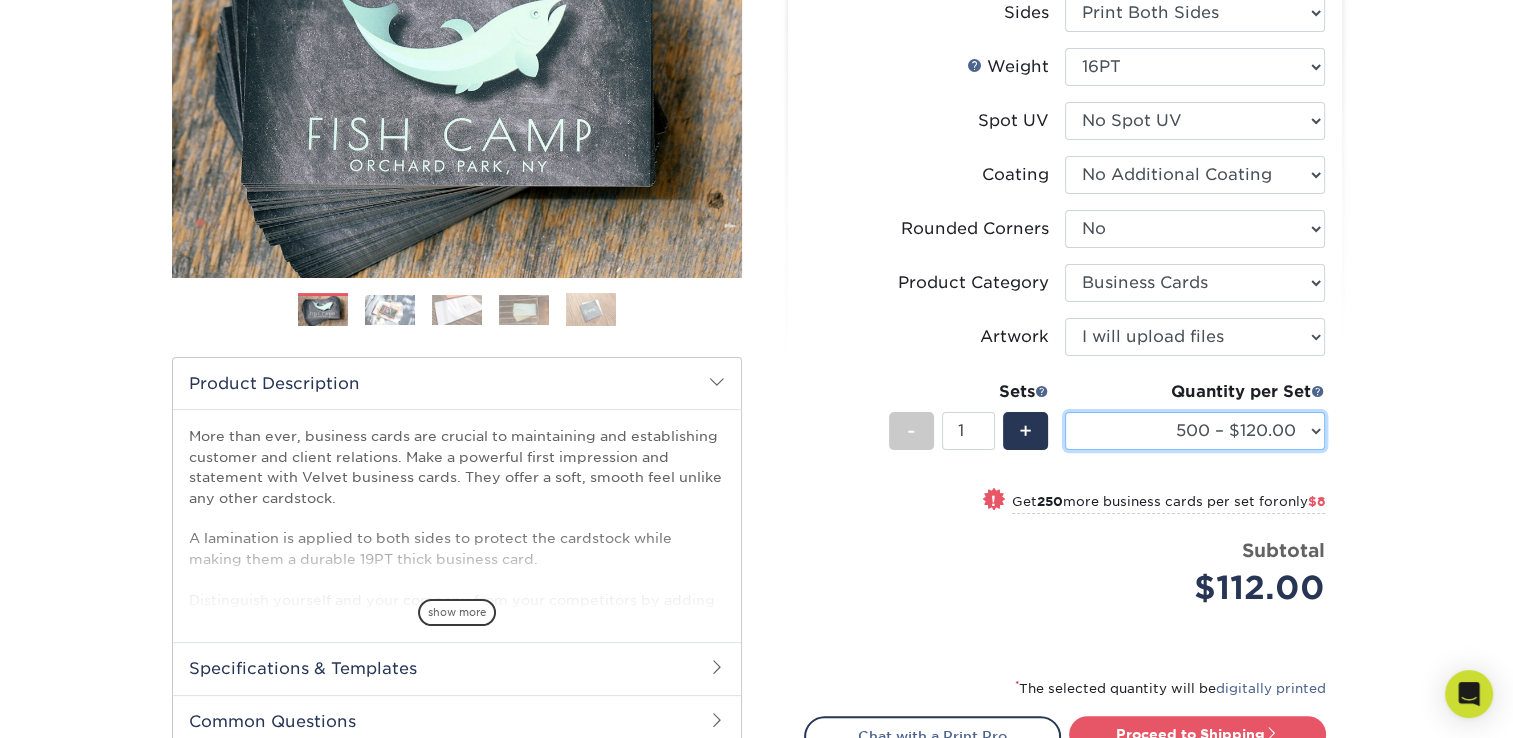 click on "100* – $100.00 250* – $112.00 500 – $120.00 1000 – $156.00 2500 – $307.00 5000 – $483.00 10000 – $814.00" at bounding box center (1195, 431) 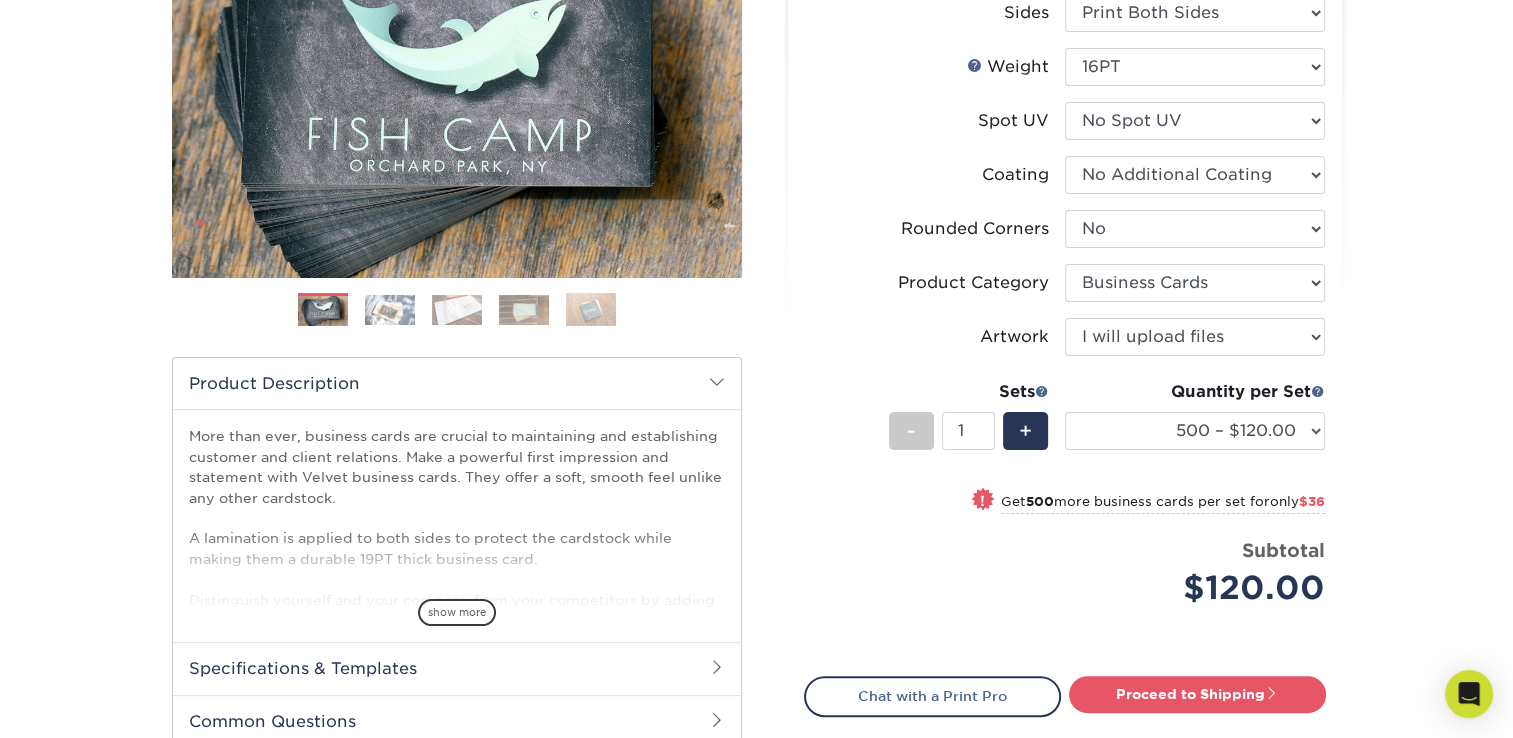 click on "Products
Business Cards
Velvet Laminated  Business Cards
Previous Next" at bounding box center [756, 360] 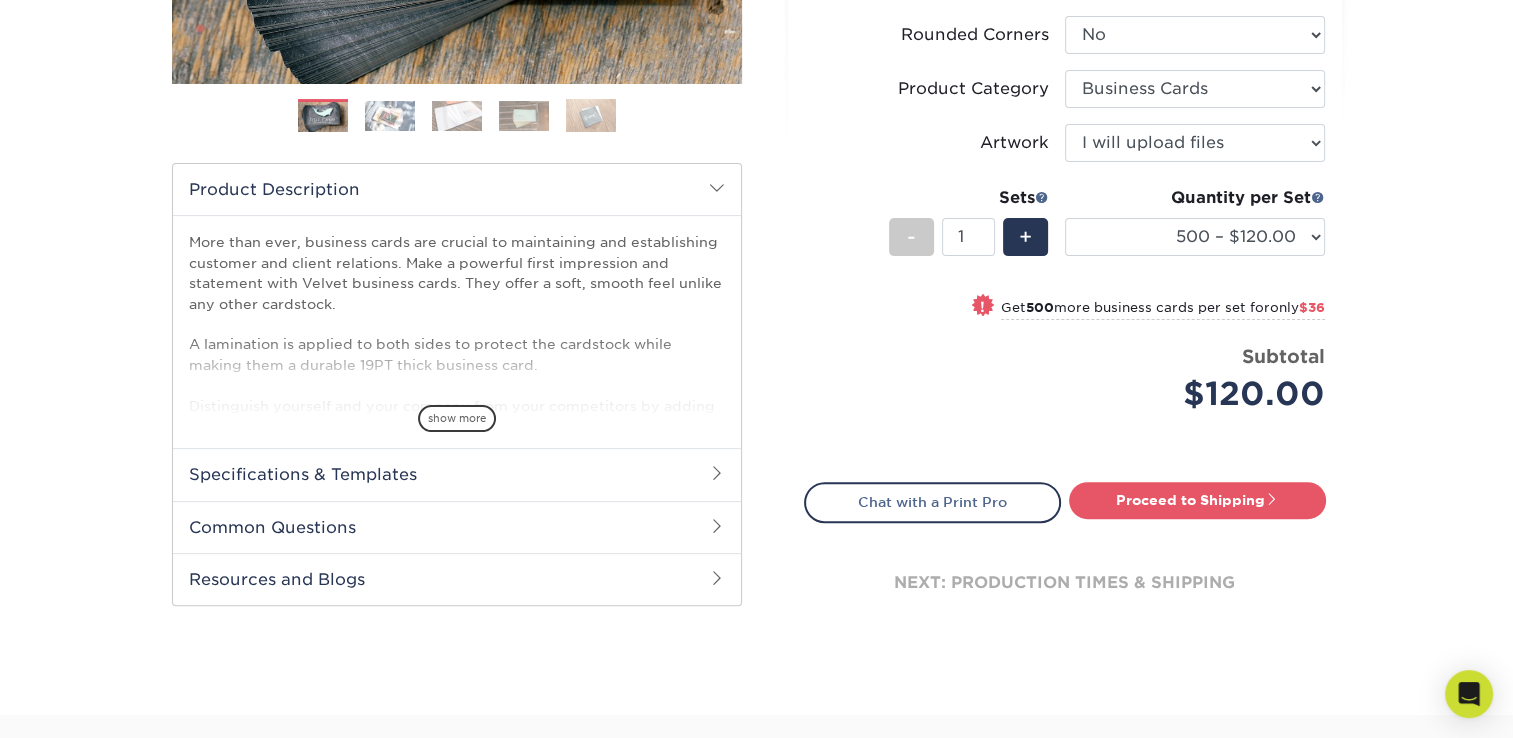 scroll, scrollTop: 512, scrollLeft: 0, axis: vertical 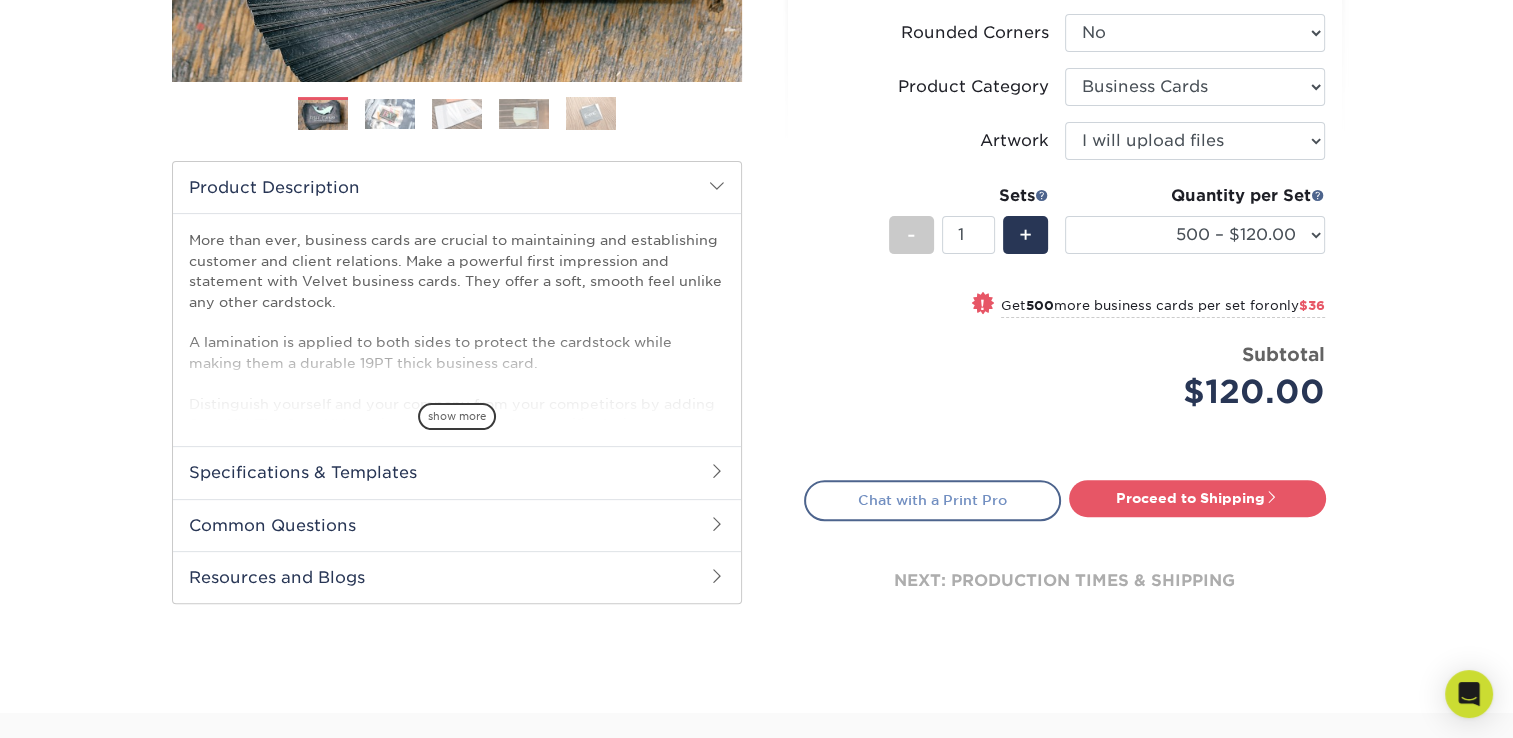 click on "Chat with a Print Pro" at bounding box center (932, 500) 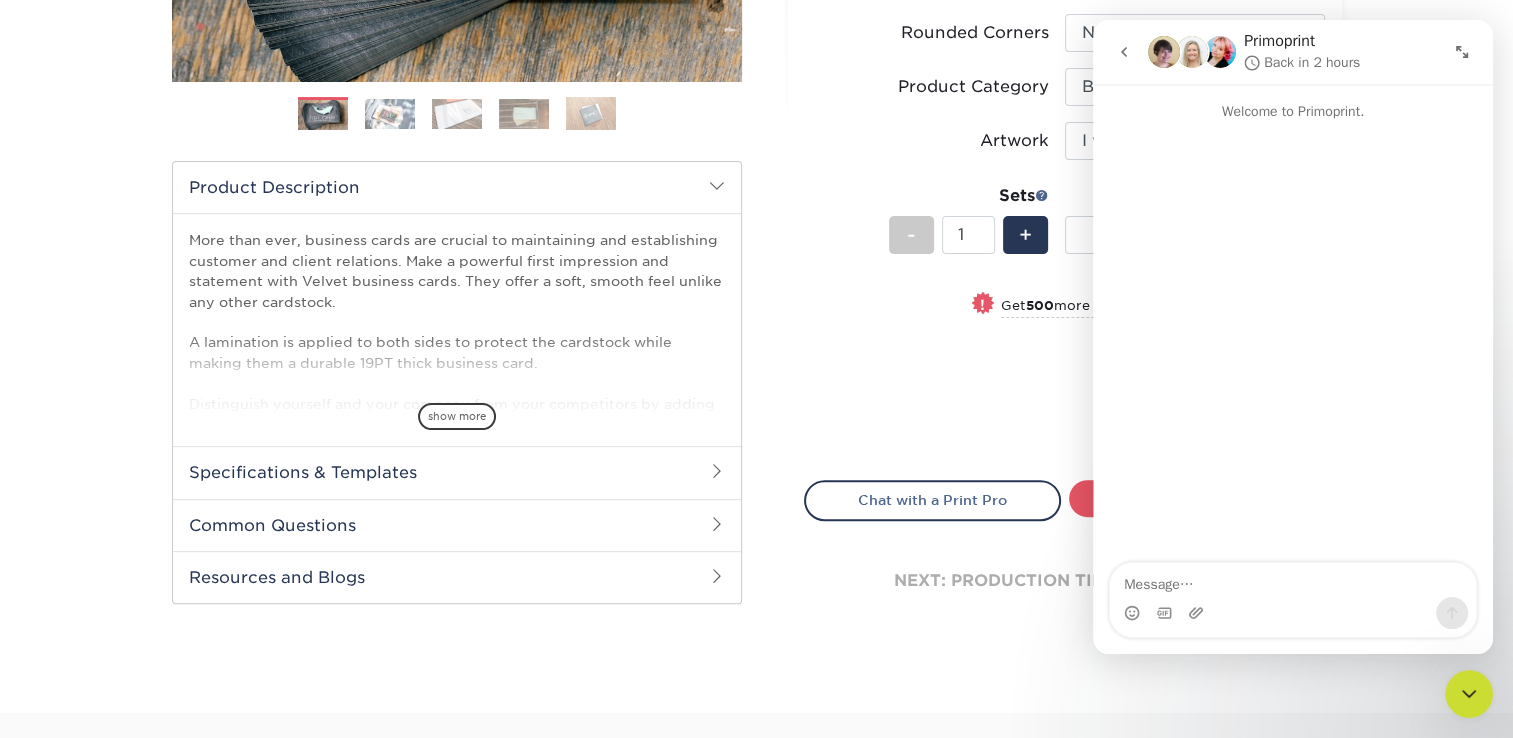 scroll, scrollTop: 0, scrollLeft: 0, axis: both 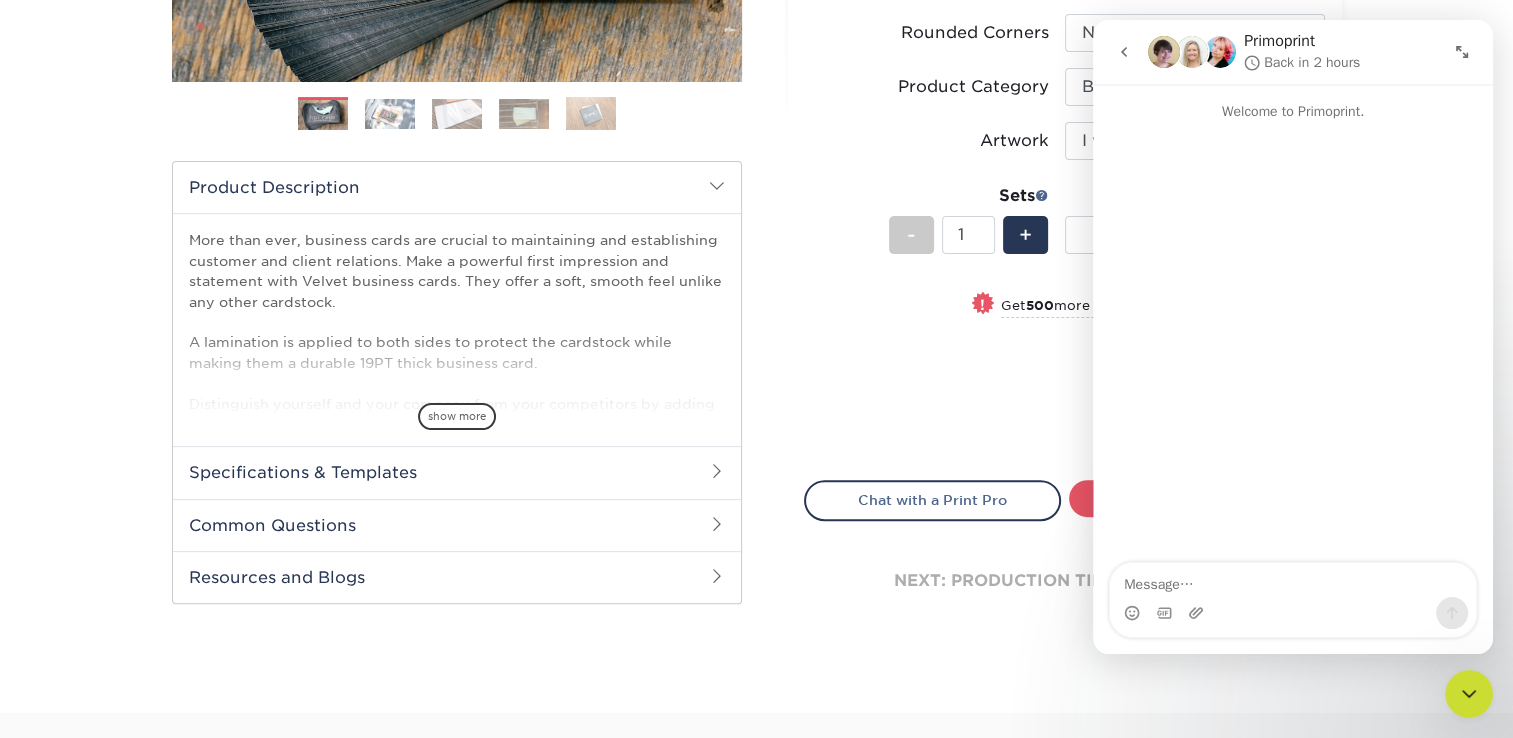 click 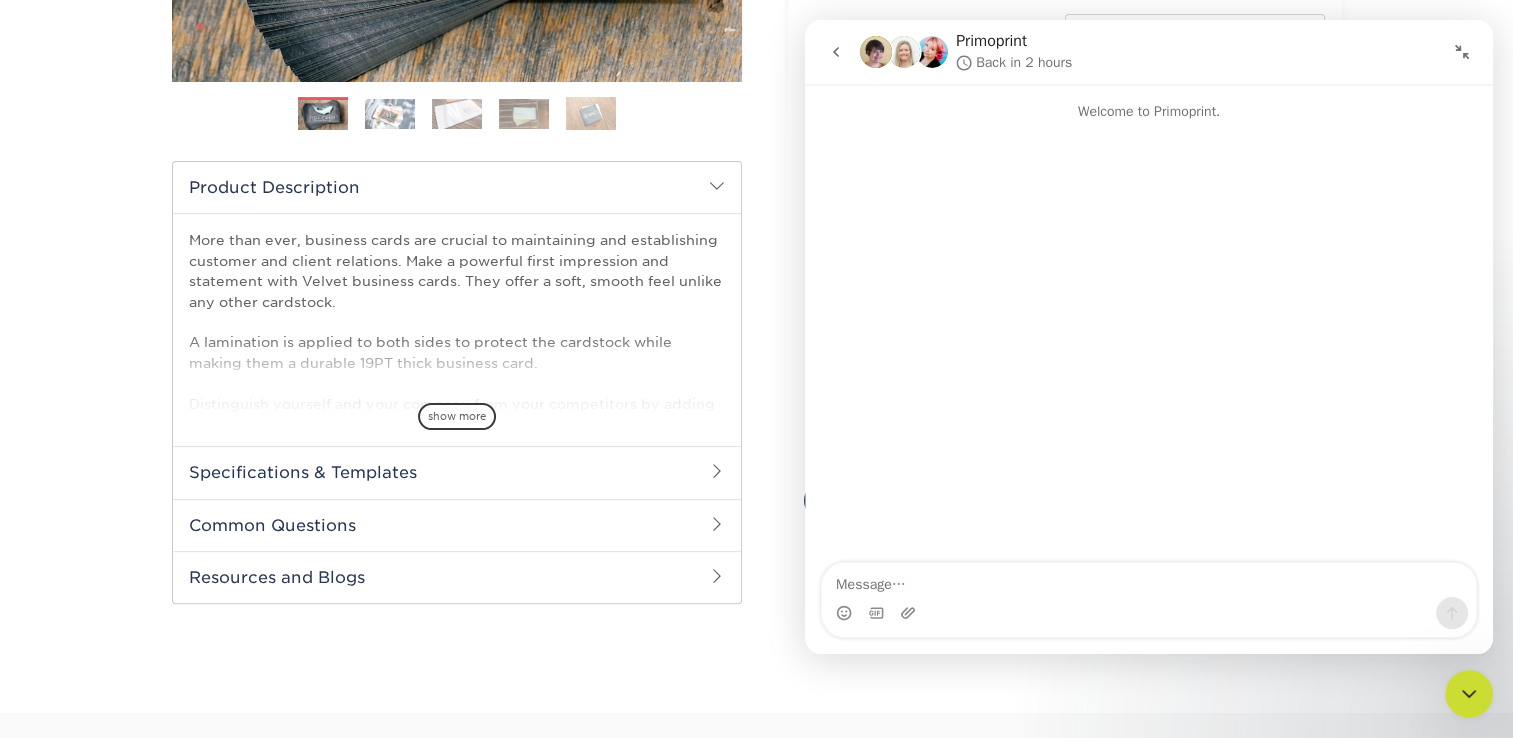 click 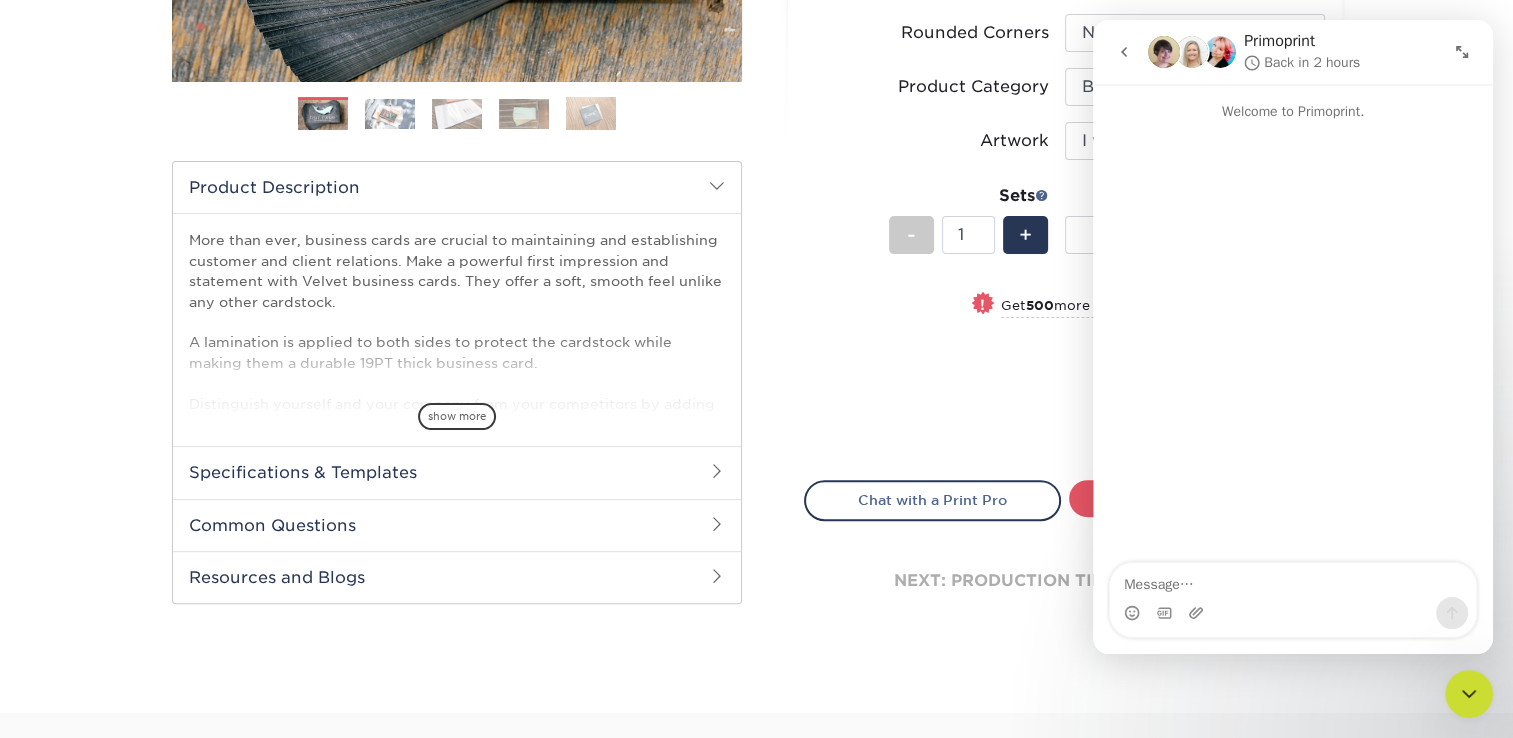 click 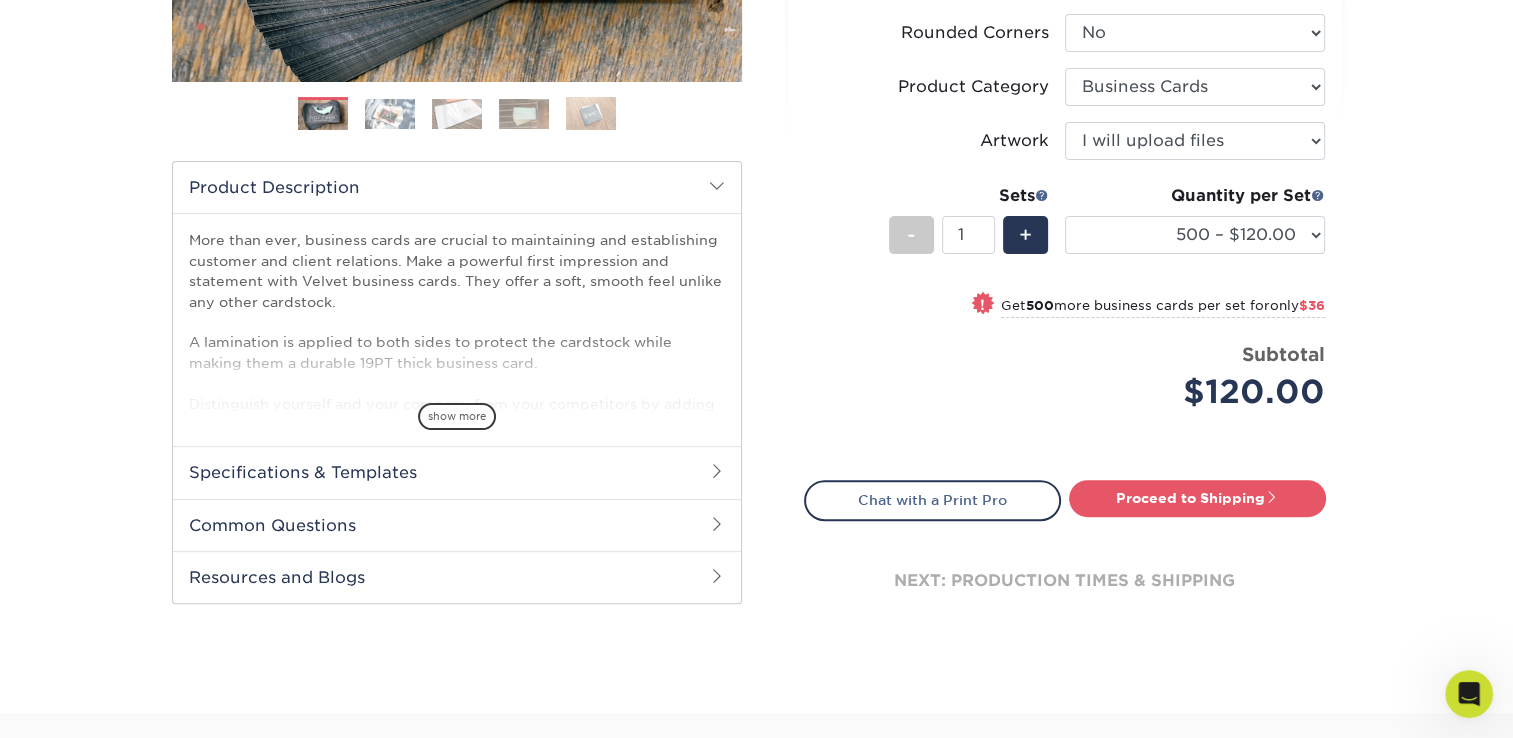 scroll, scrollTop: 0, scrollLeft: 0, axis: both 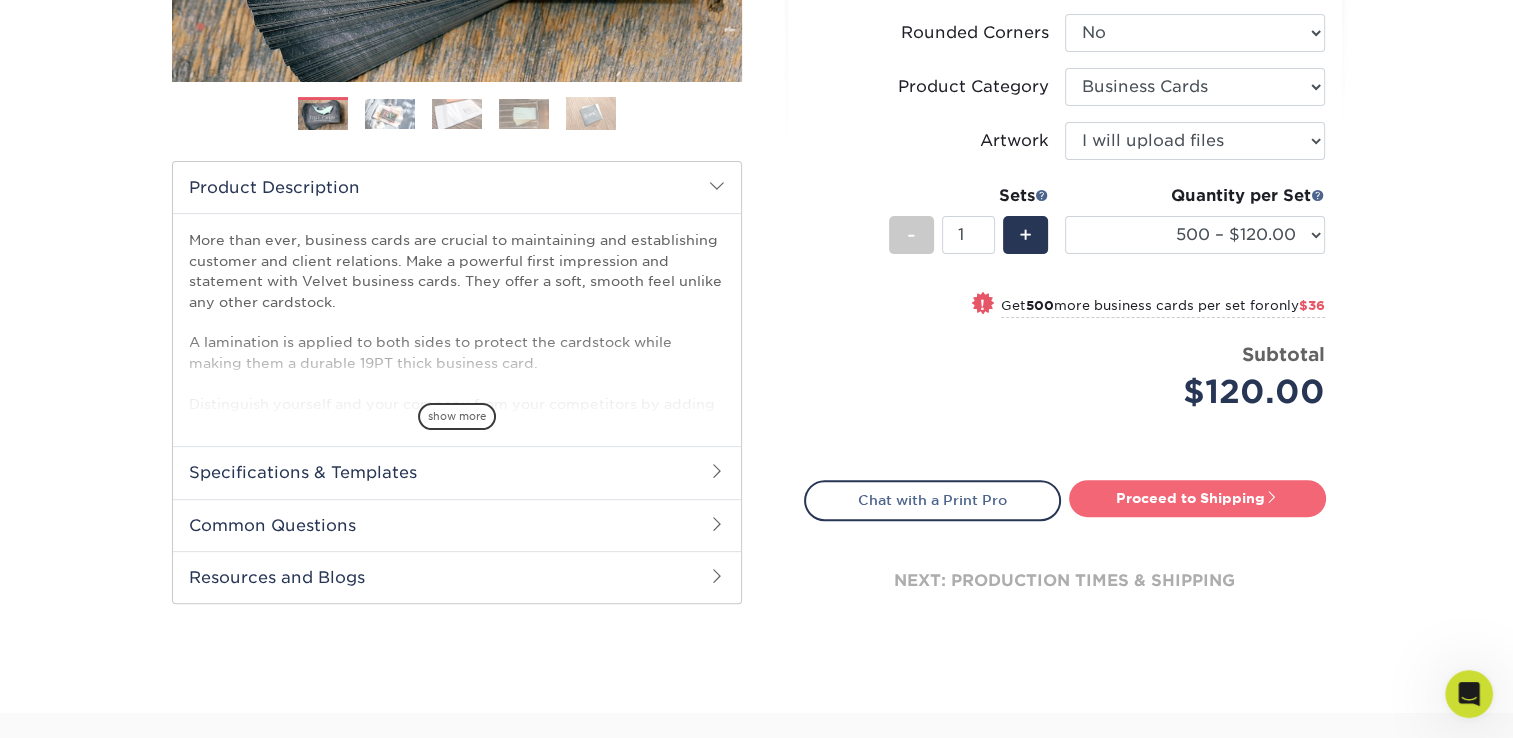 click on "Proceed to Shipping" at bounding box center (1197, 498) 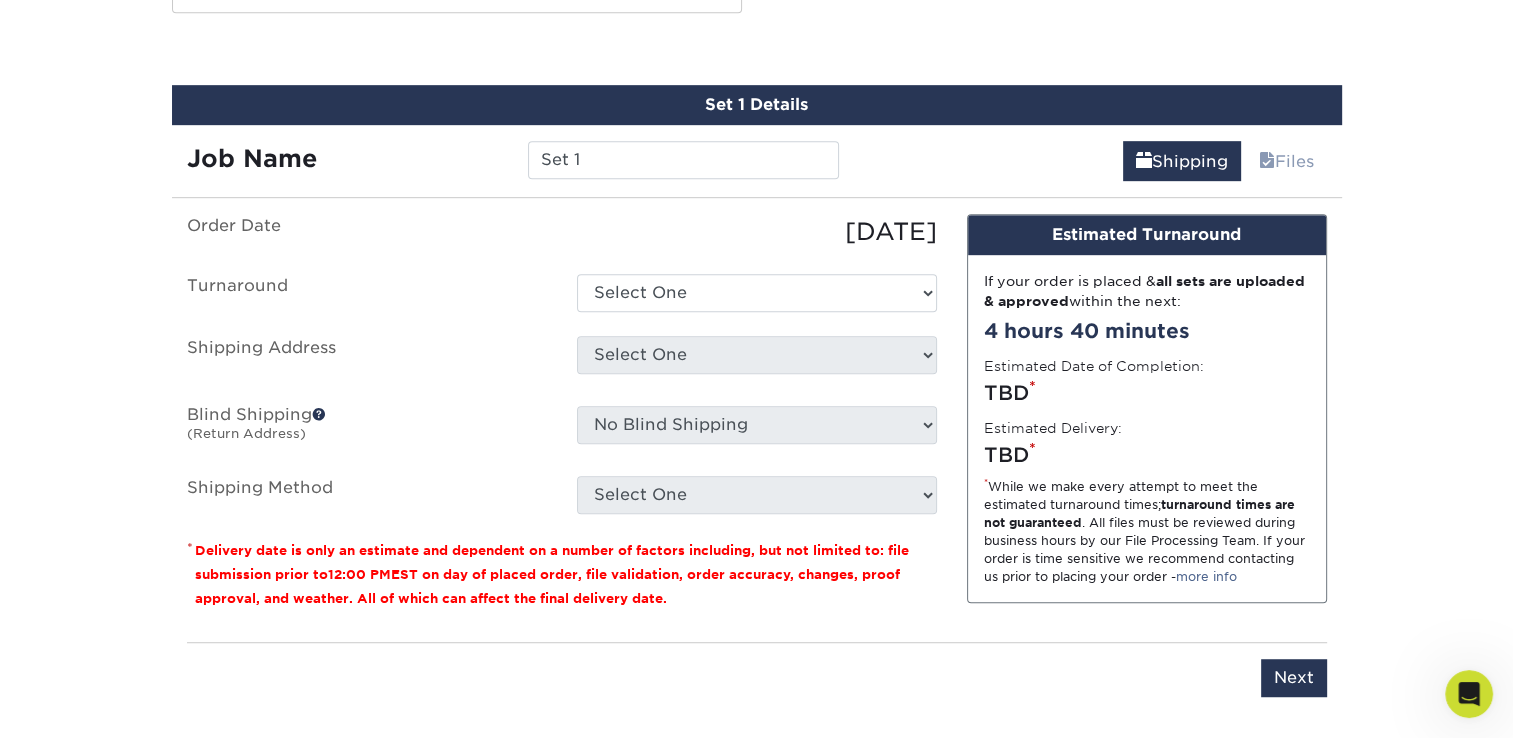 scroll, scrollTop: 1104, scrollLeft: 0, axis: vertical 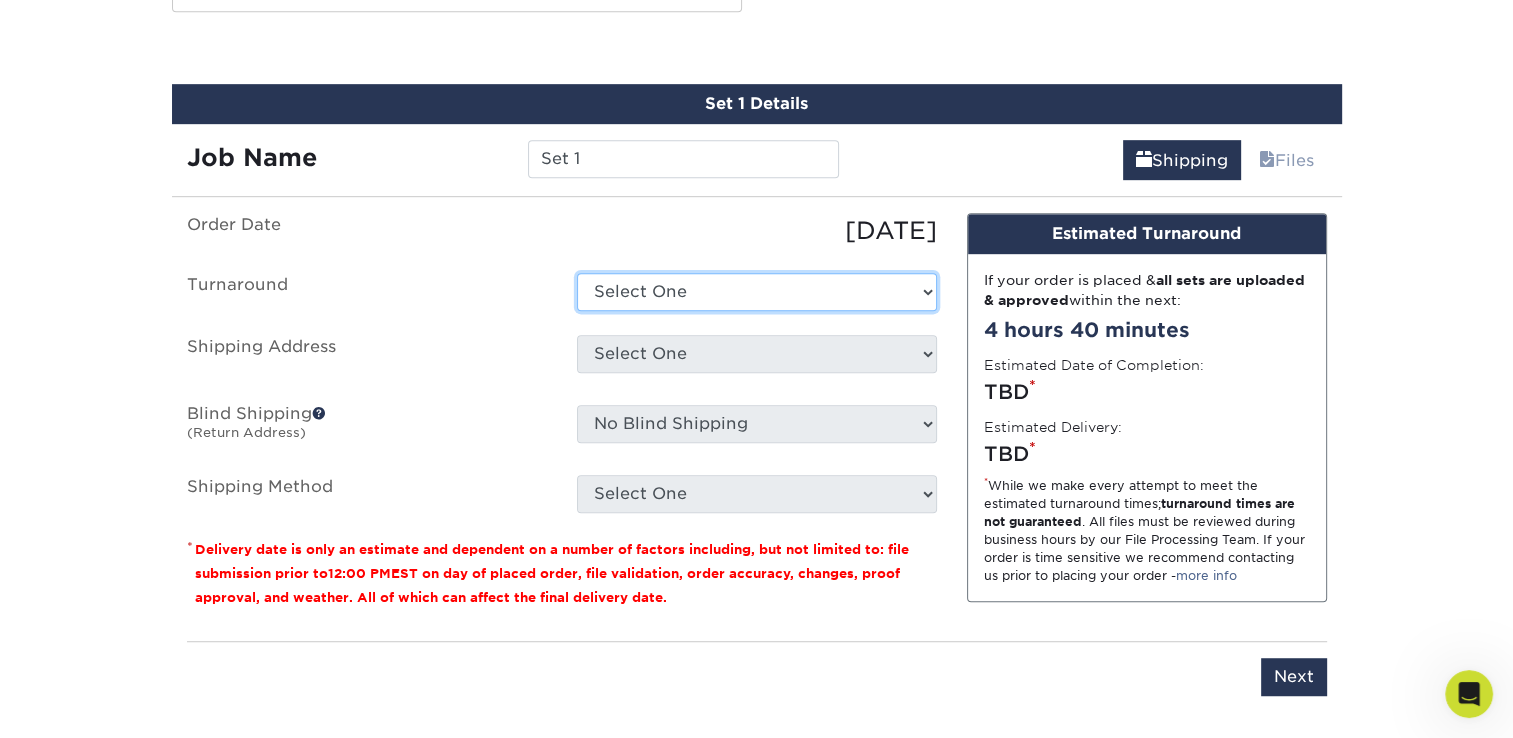 click on "Select One 2-4 Business Days 2 Day Next Business Day" at bounding box center (757, 292) 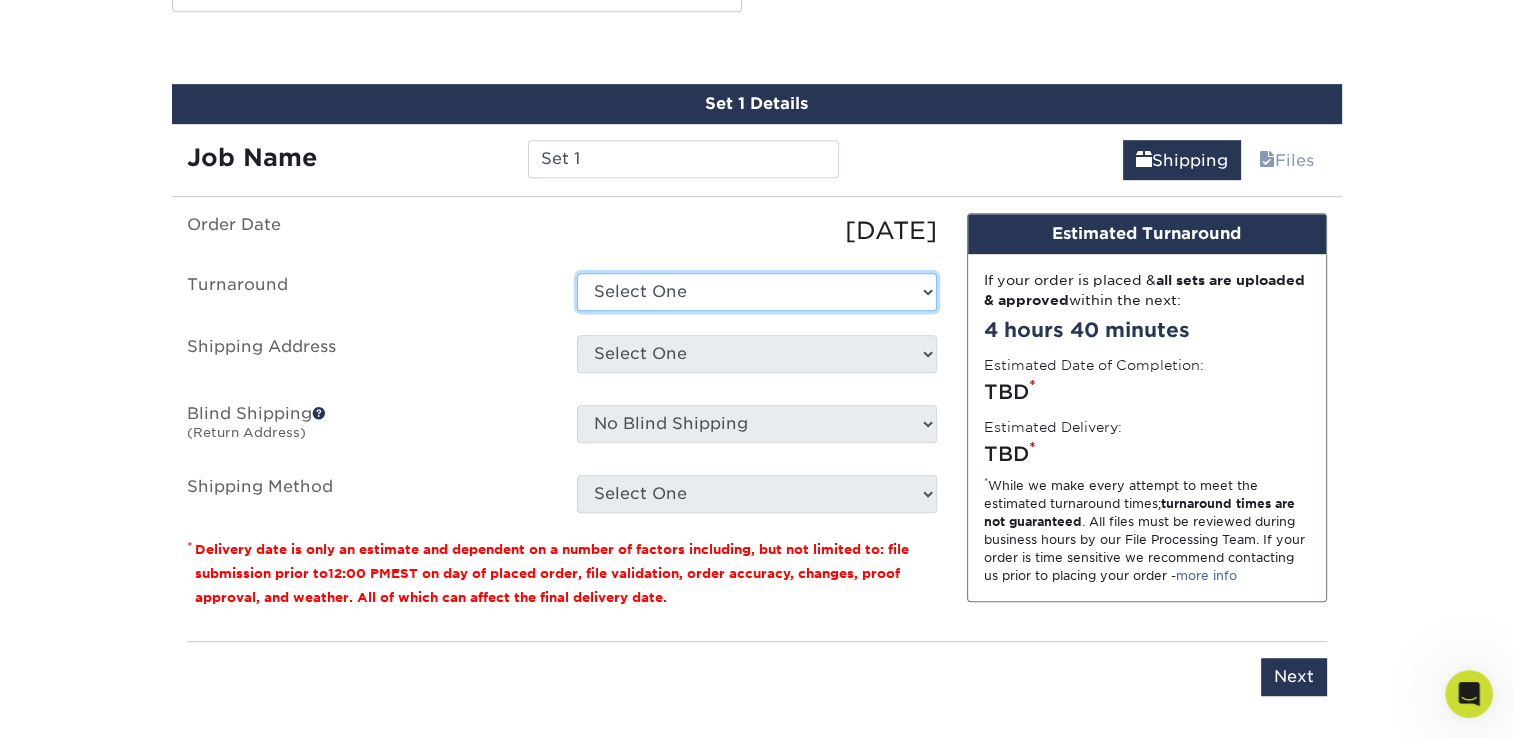 select on "0269a54f-6afa-4918-998f-593919161a79" 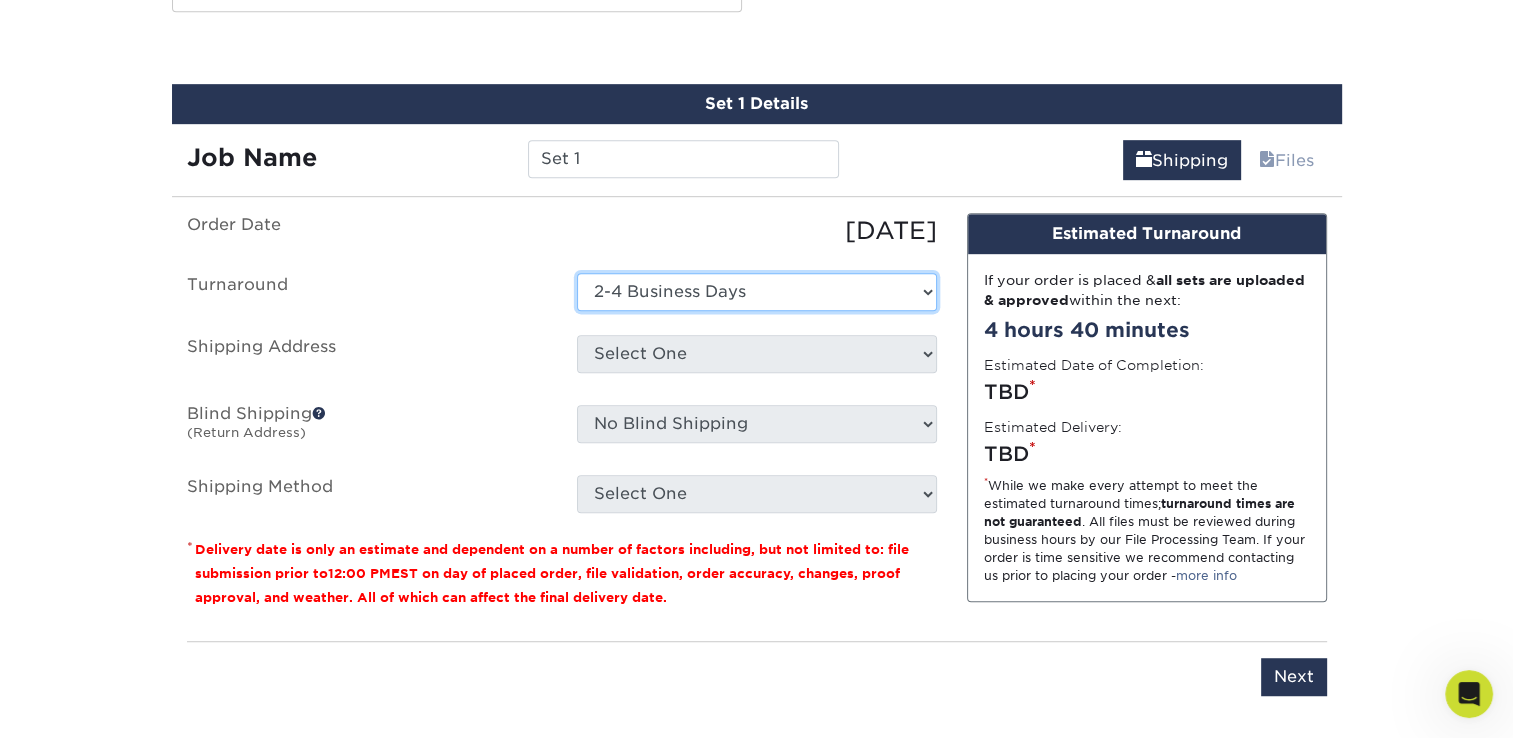 click on "Select One 2-4 Business Days 2 Day Next Business Day" at bounding box center (757, 292) 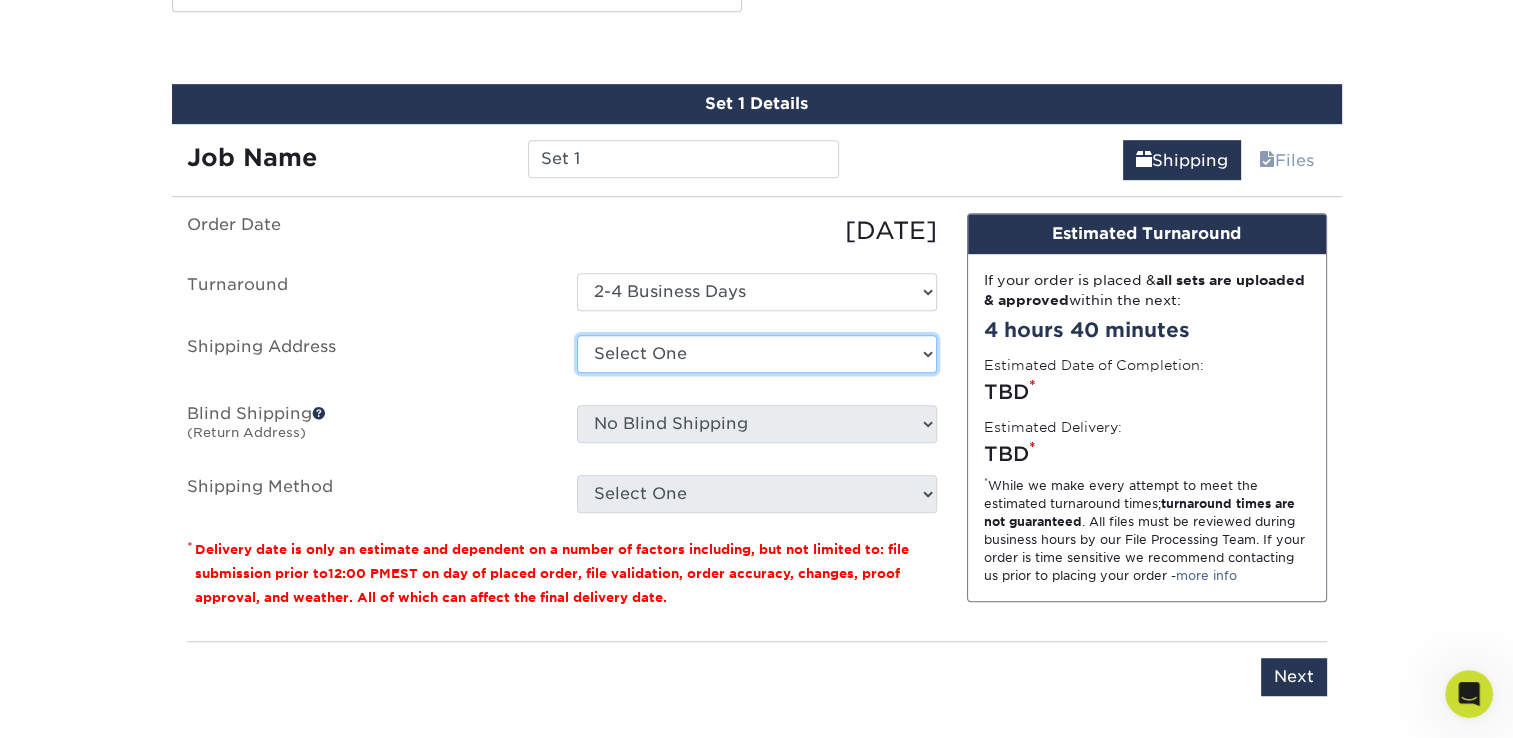 click on "Select One
Mystique Resin Cards
+ Add New Address" at bounding box center (757, 354) 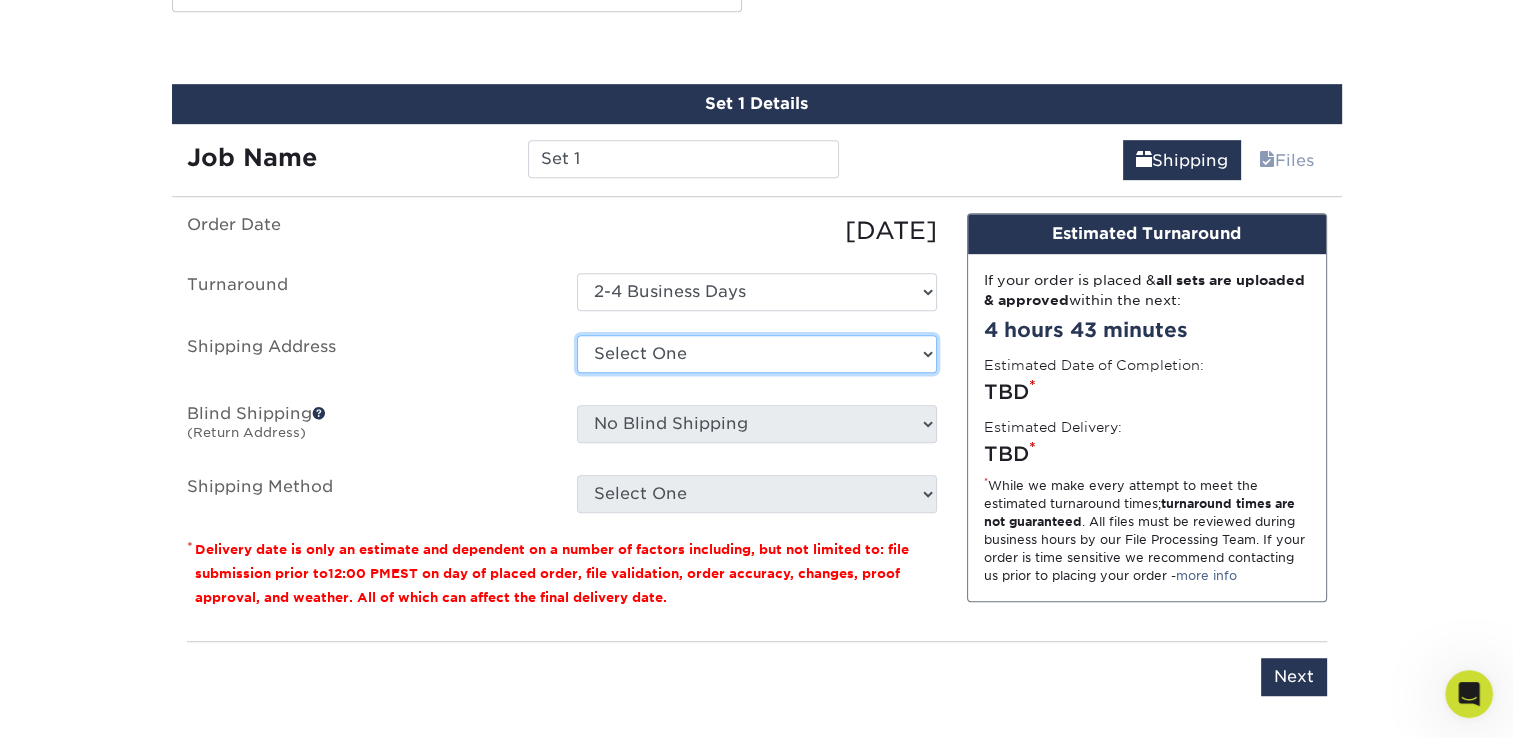 select on "283698" 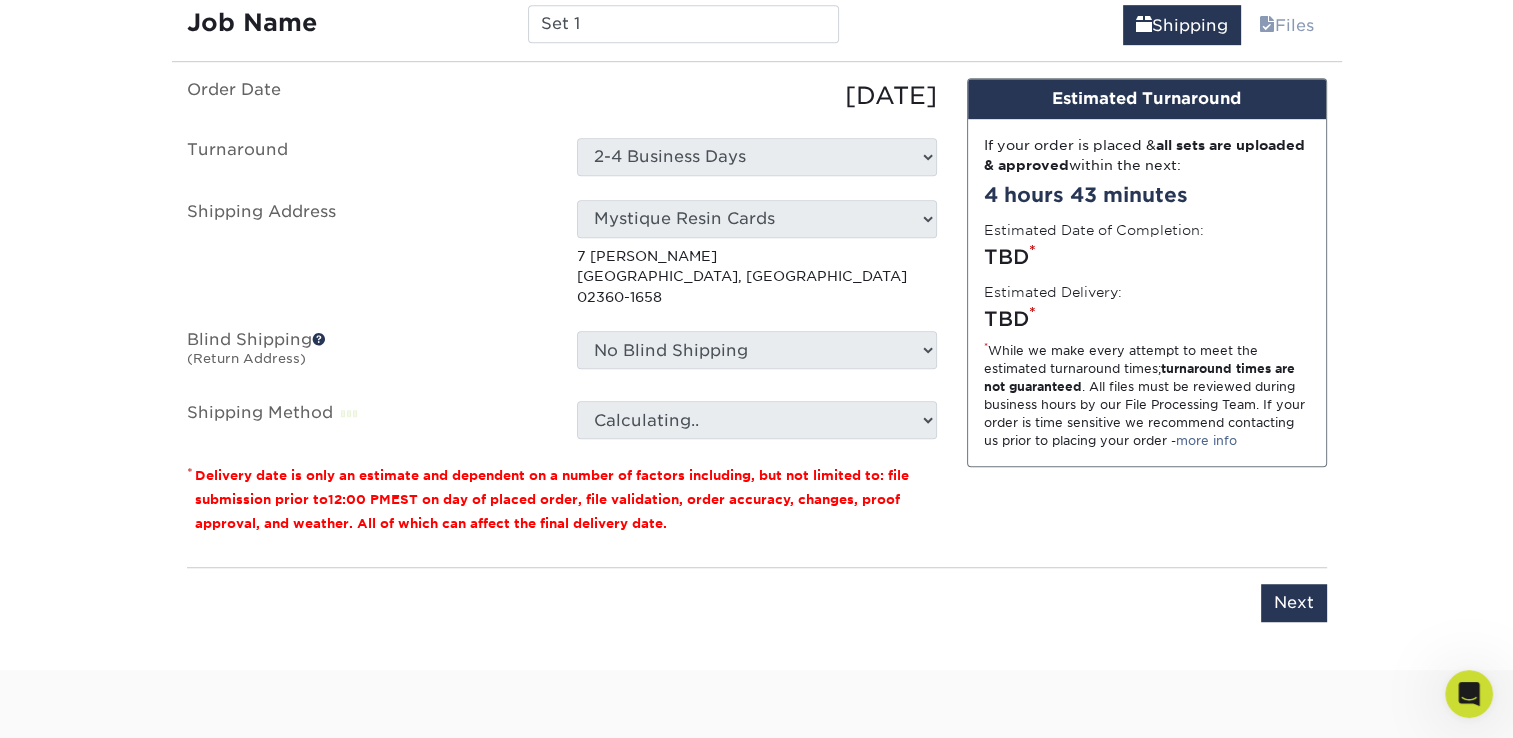 scroll, scrollTop: 1240, scrollLeft: 0, axis: vertical 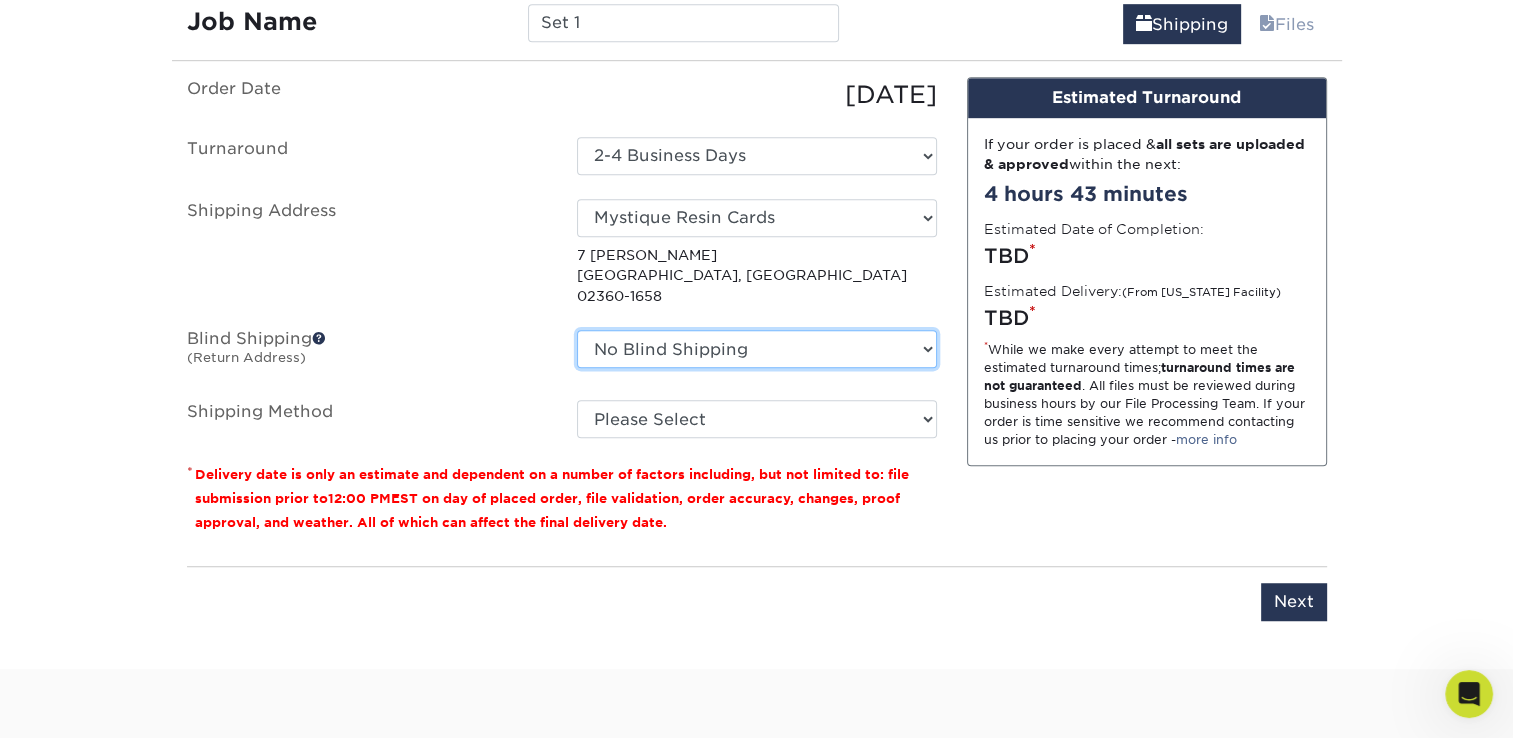 click on "No Blind Shipping
Mystique Resin Cards
+ Add New Address" at bounding box center [757, 349] 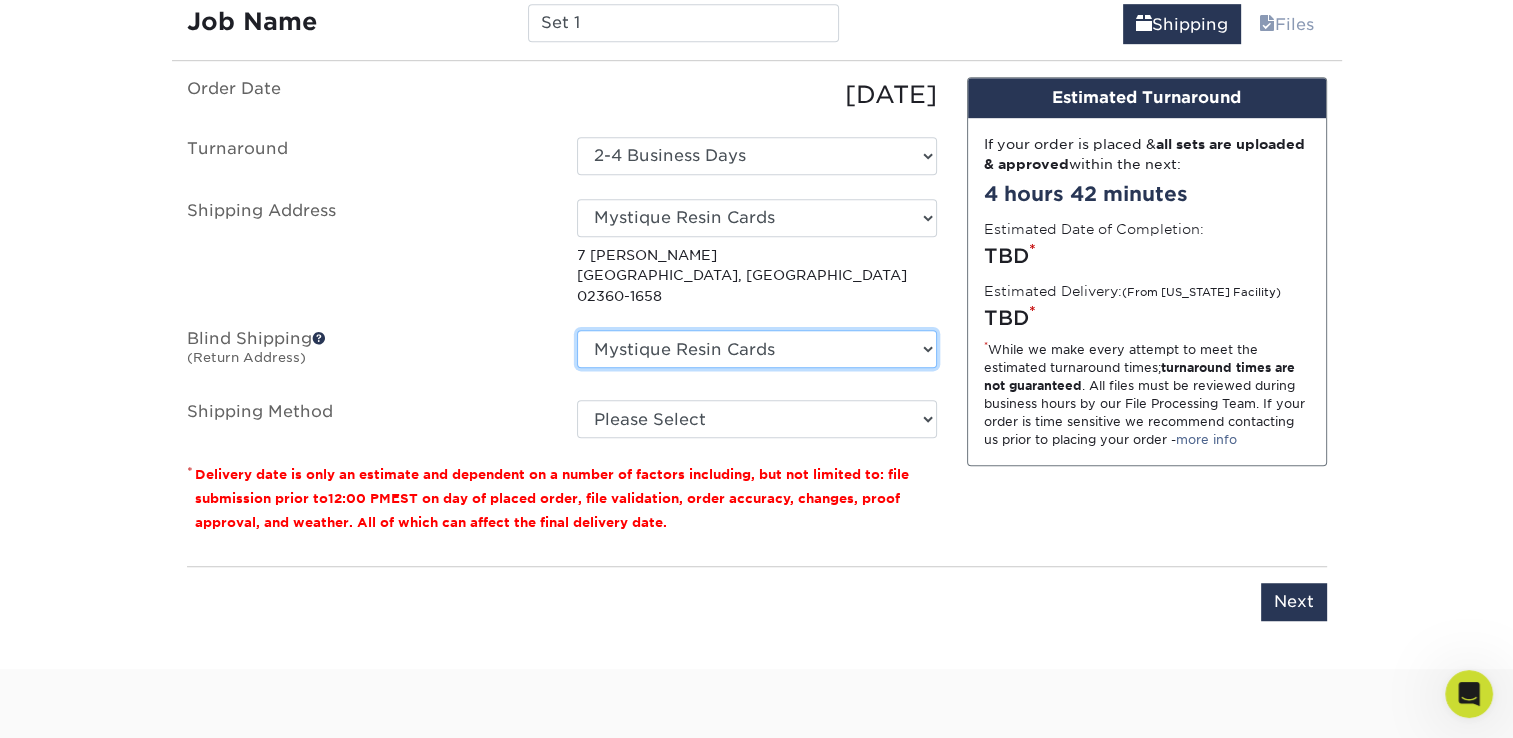click on "No Blind Shipping
Mystique Resin Cards
+ Add New Address" at bounding box center [757, 349] 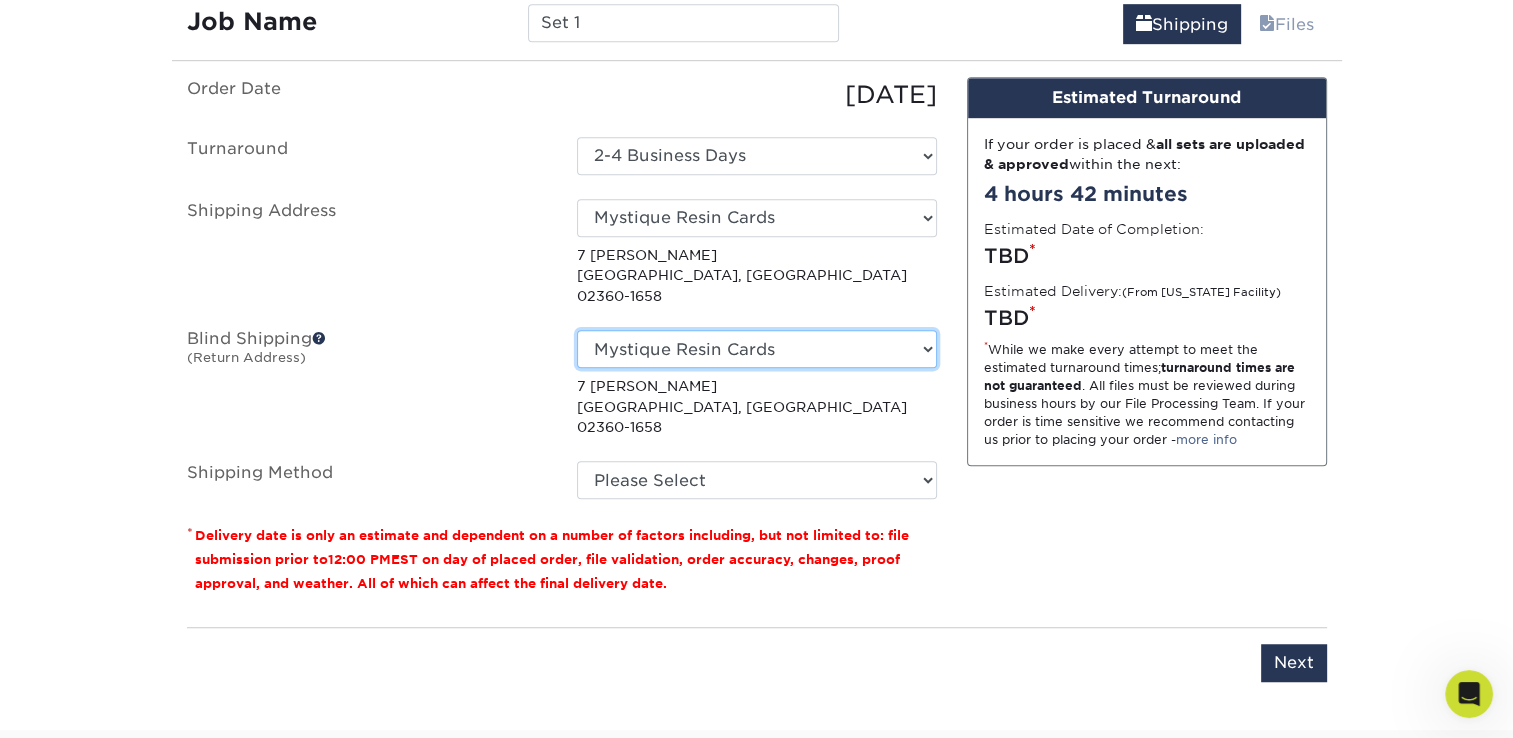 click on "No Blind Shipping
Mystique Resin Cards
+ Add New Address" at bounding box center [757, 349] 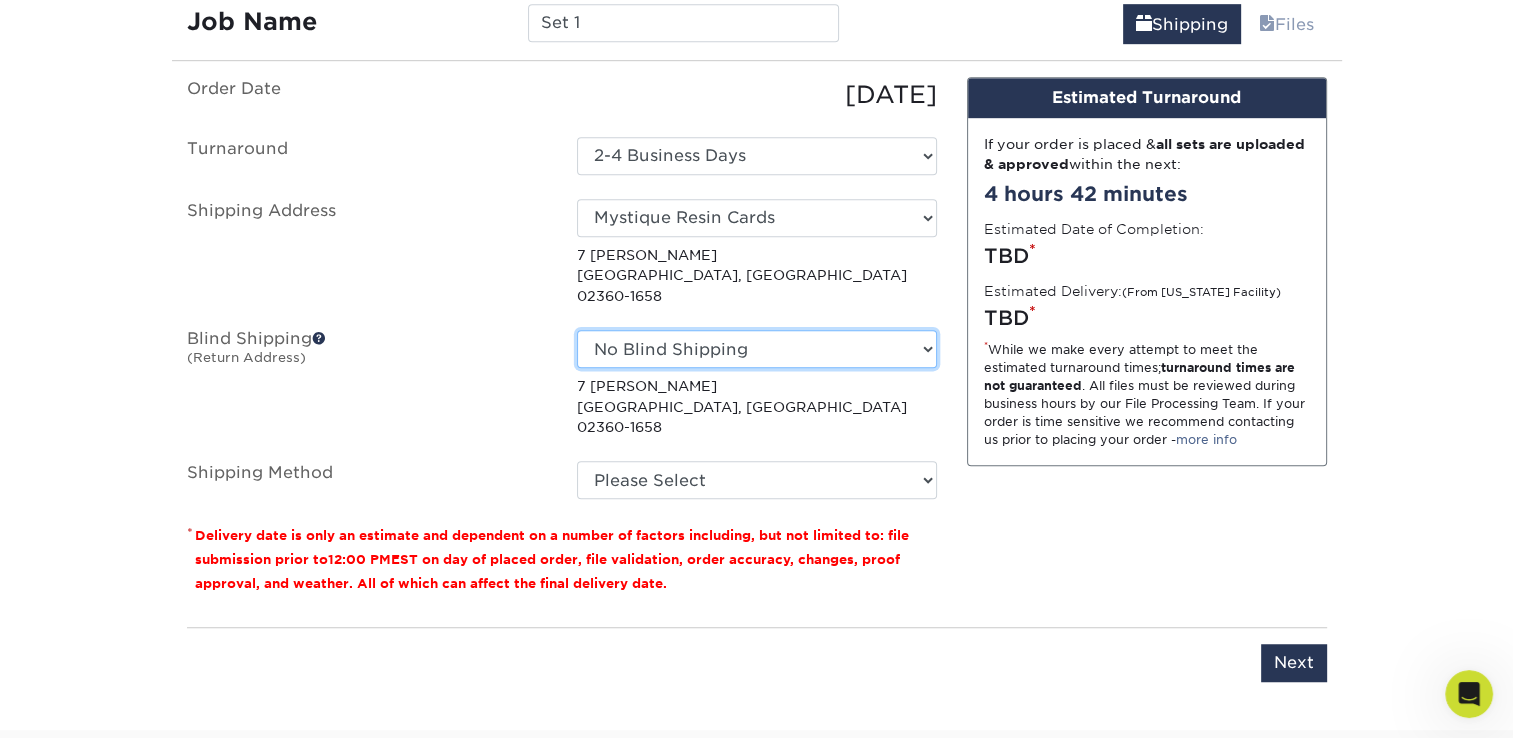 click on "No Blind Shipping
Mystique Resin Cards
+ Add New Address" at bounding box center (757, 349) 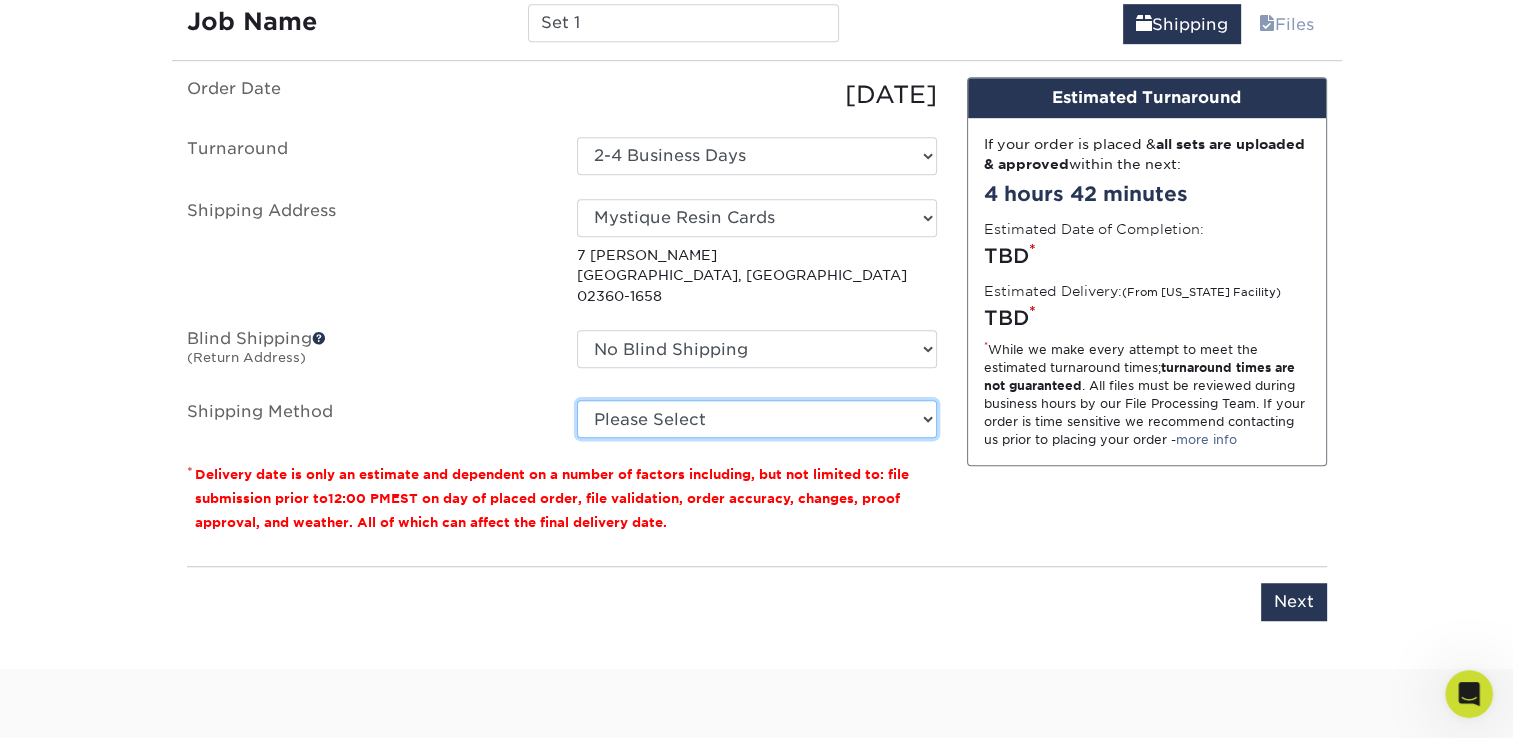 click on "Please Select Ground Shipping (+$8.96) 3 Day Shipping Service (+$19.42) 2 Day Air Shipping (+$19.88) Next Day Shipping by 5pm (+$31.57) Next Day Shipping by 12 noon (+$34.25) Next Day Air Early A.M. (+$163.71)" at bounding box center (757, 419) 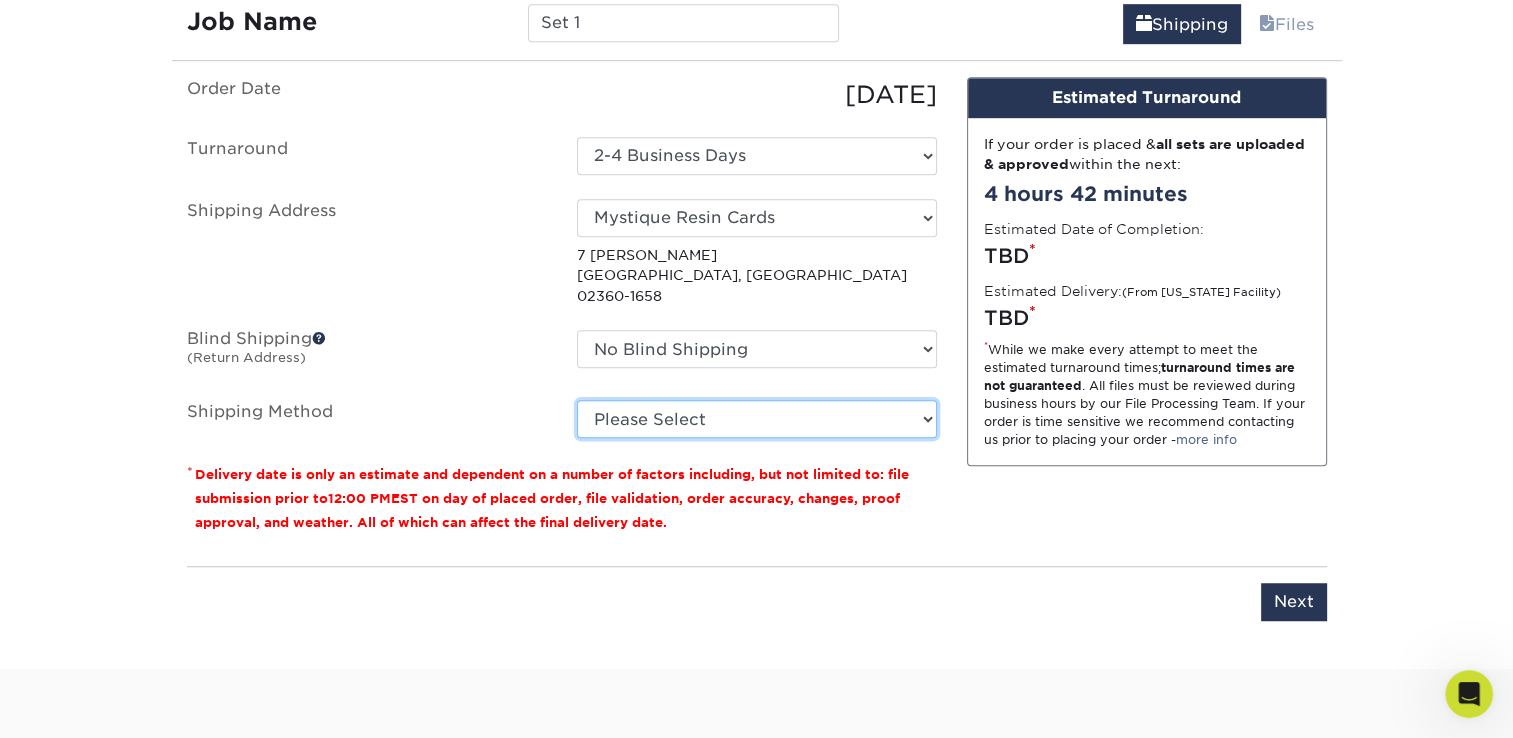 select on "03" 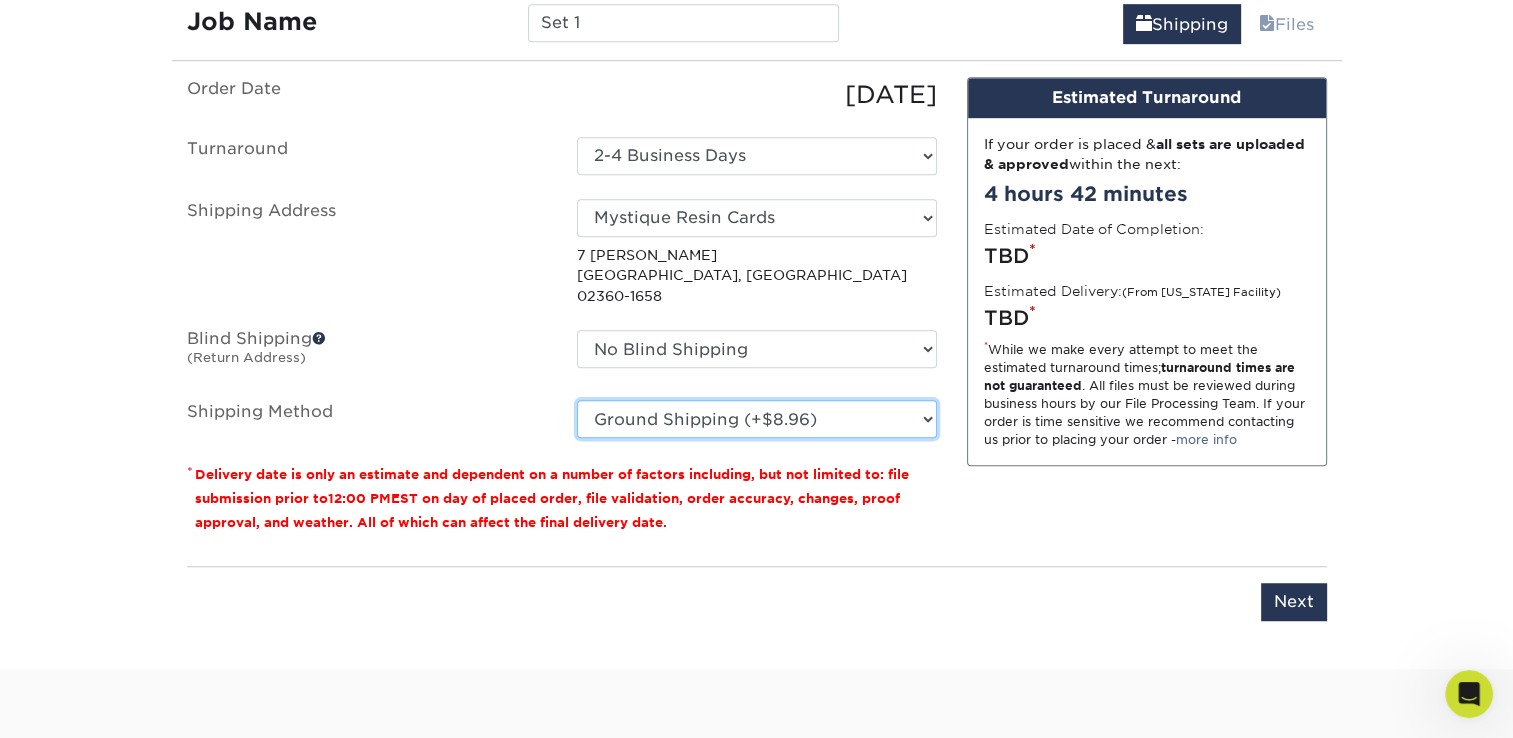 click on "Please Select Ground Shipping (+$8.96) 3 Day Shipping Service (+$19.42) 2 Day Air Shipping (+$19.88) Next Day Shipping by 5pm (+$31.57) Next Day Shipping by 12 noon (+$34.25) Next Day Air Early A.M. (+$163.71)" at bounding box center [757, 419] 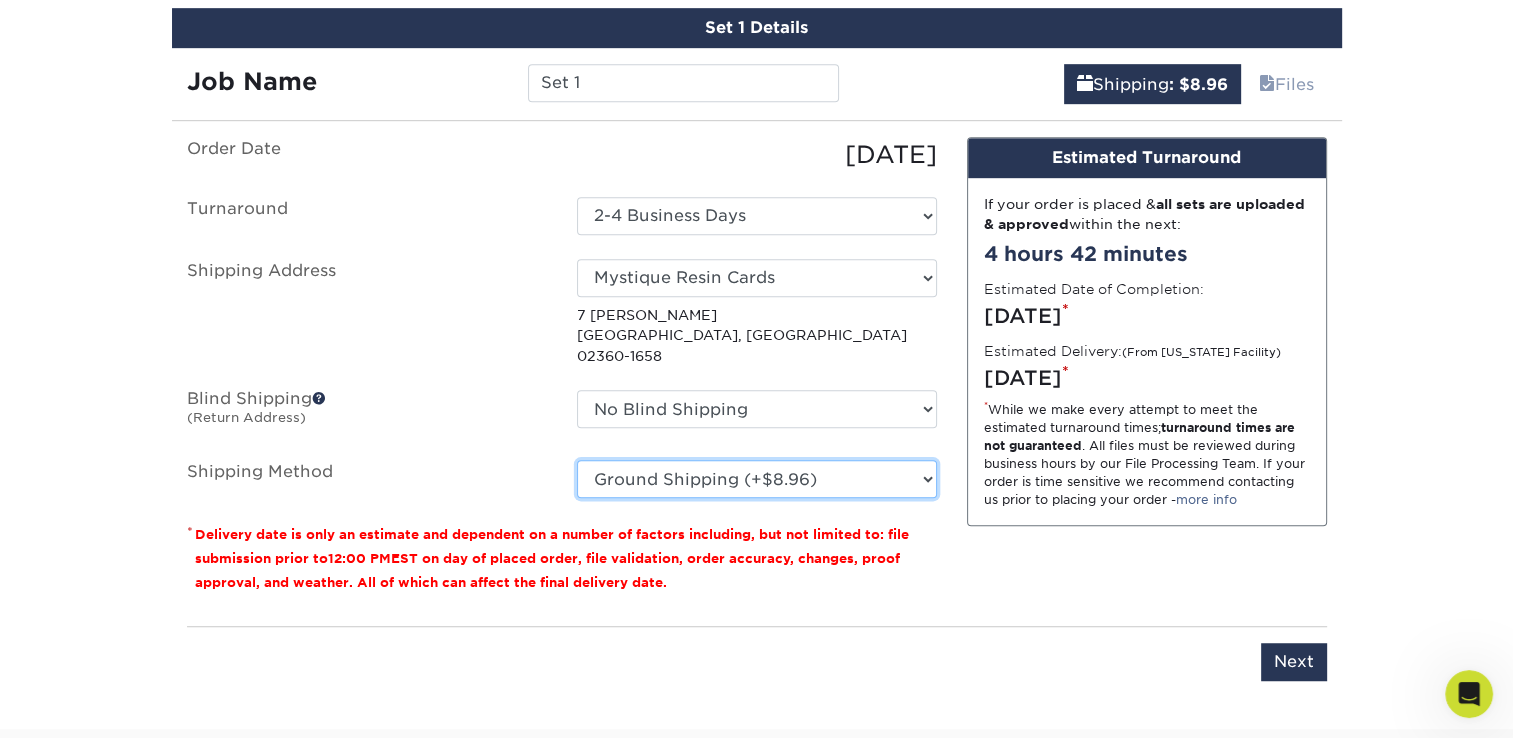 scroll, scrollTop: 1179, scrollLeft: 0, axis: vertical 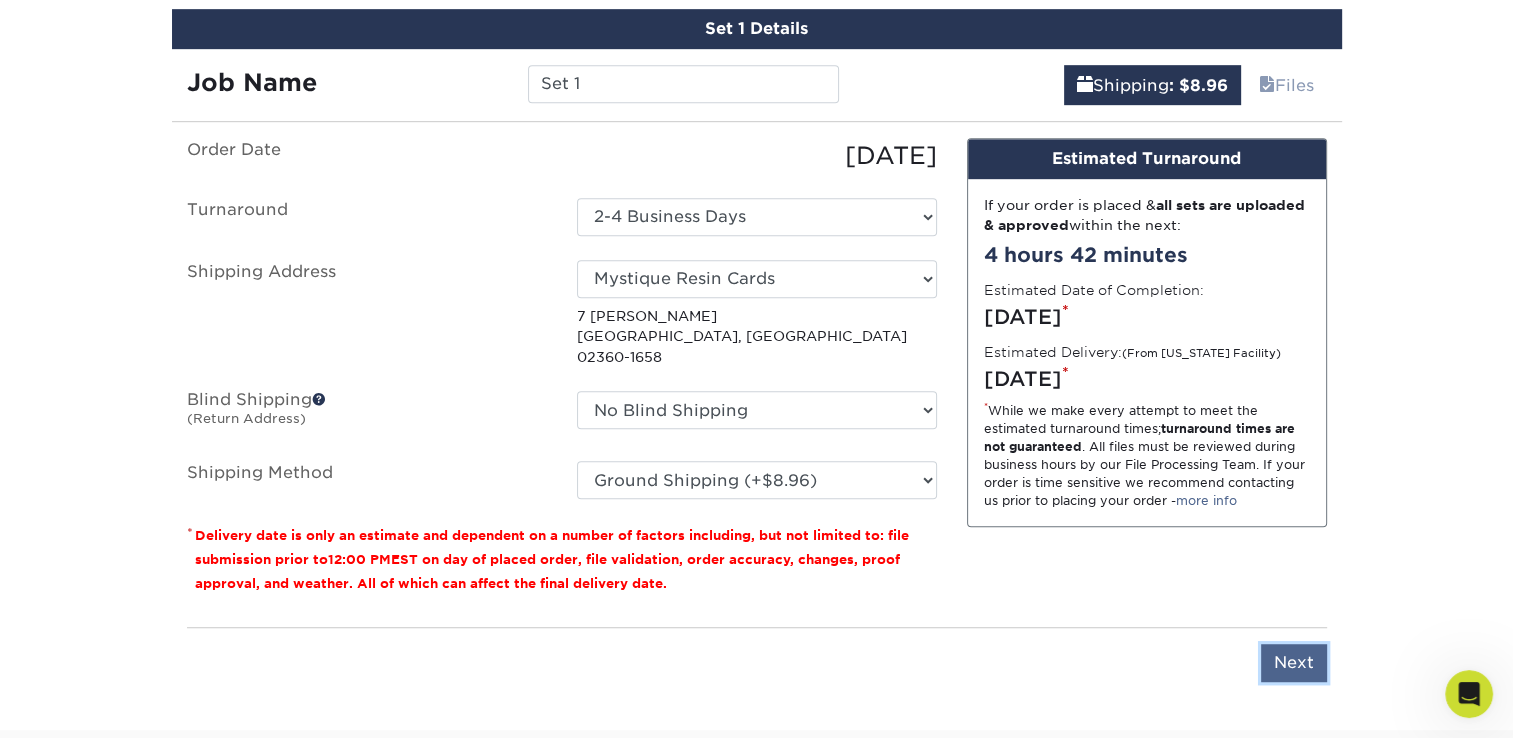 click on "Next" at bounding box center [1294, 663] 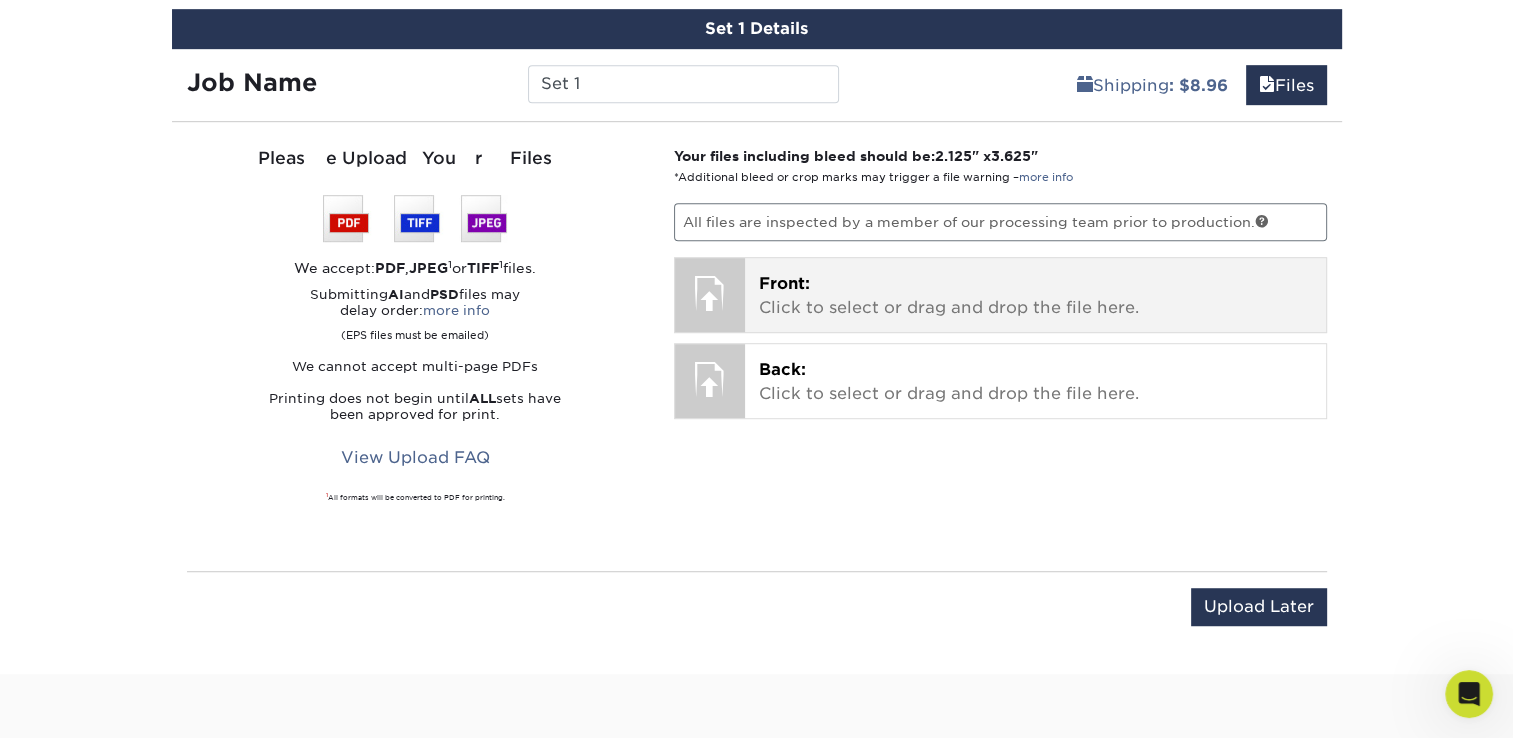 click on "Front: Click to select or drag and drop the file here." at bounding box center [1035, 296] 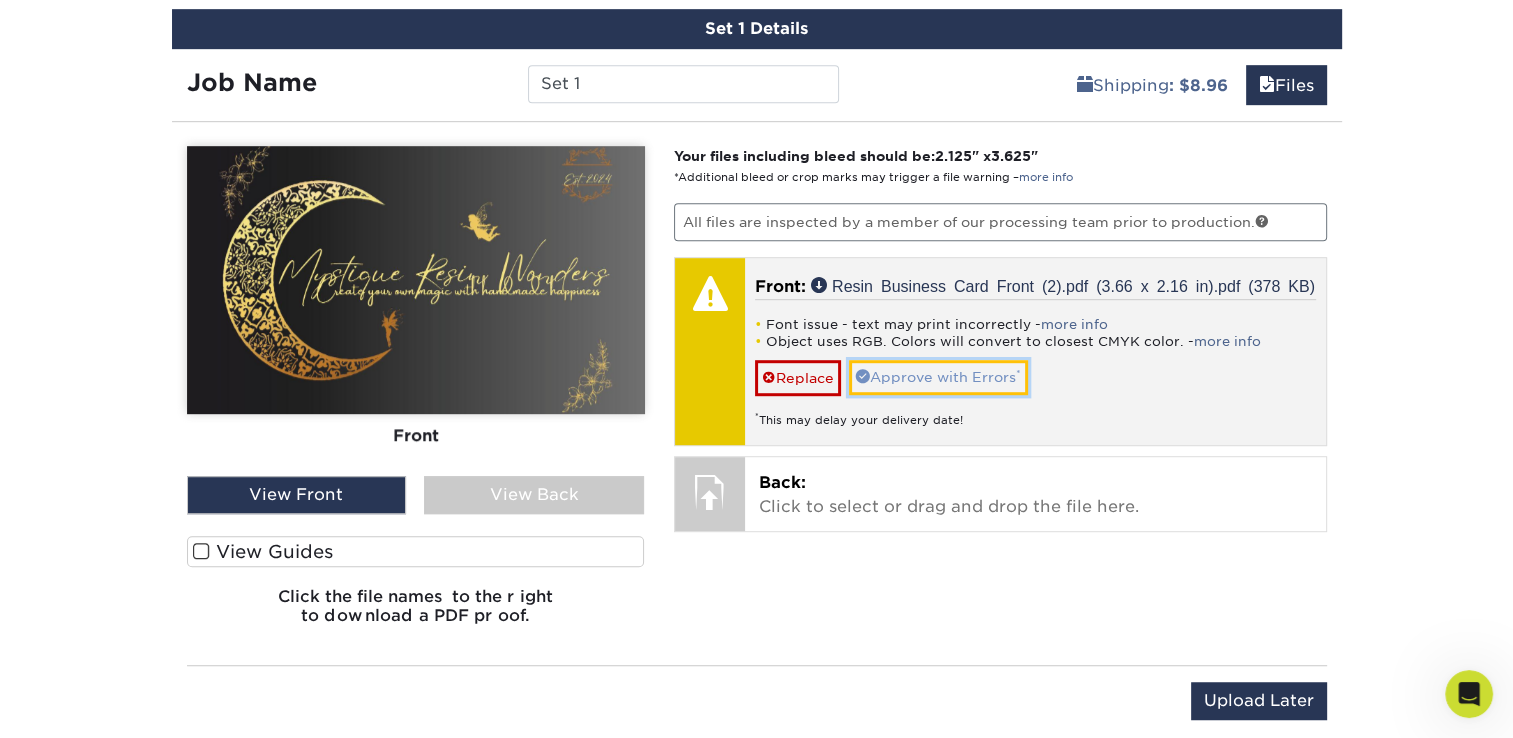 click on "Approve with Errors *" at bounding box center (938, 377) 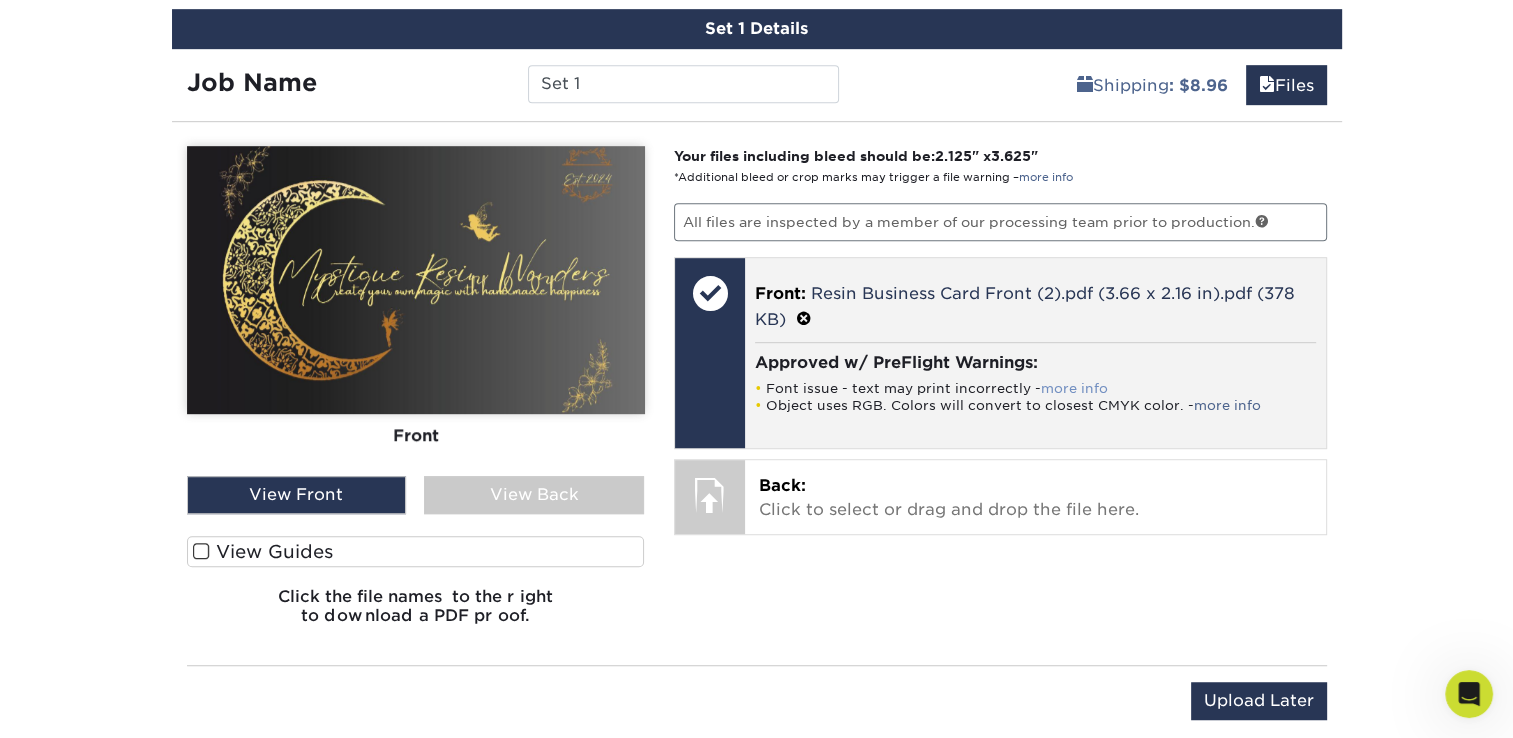 click on "more info" at bounding box center [1074, 388] 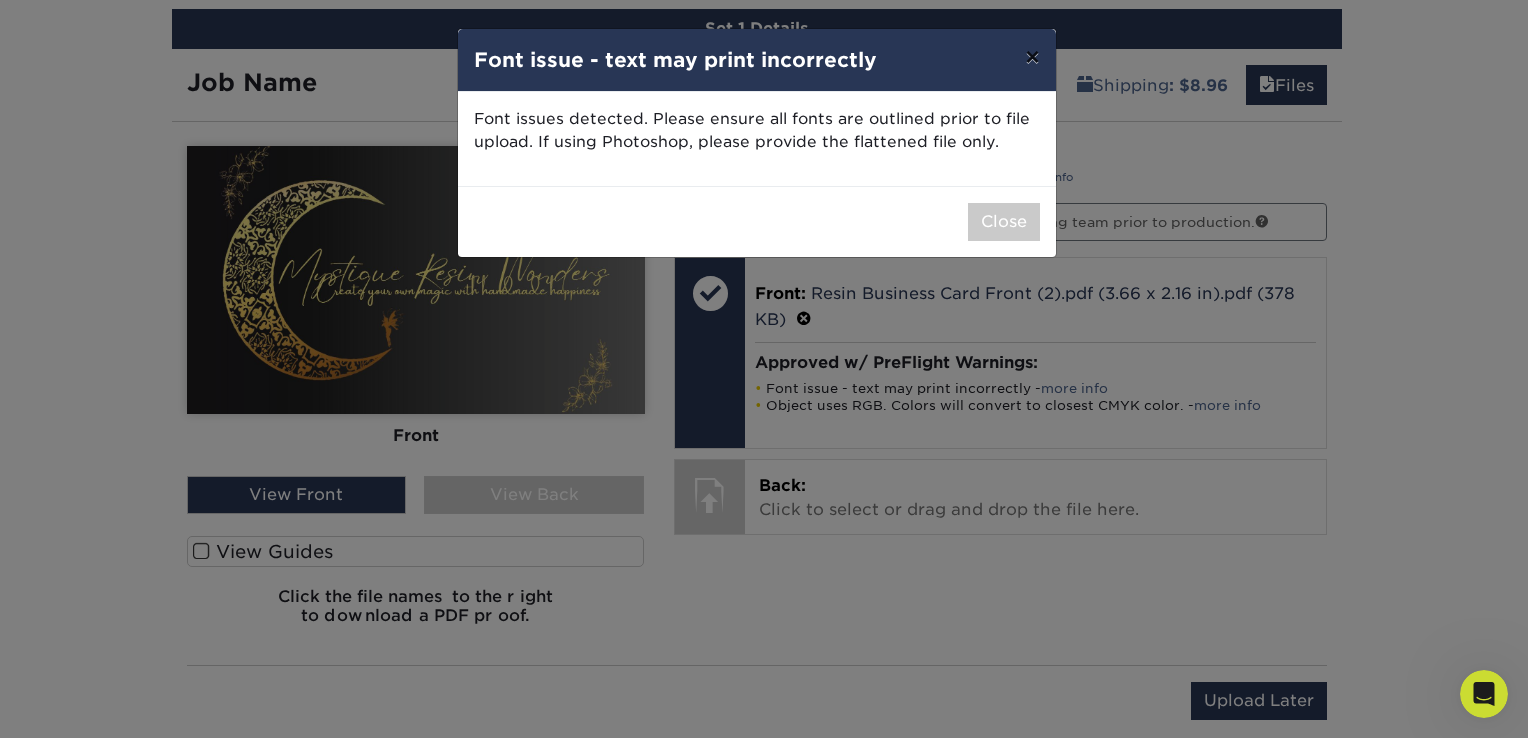 click on "×" at bounding box center (1032, 57) 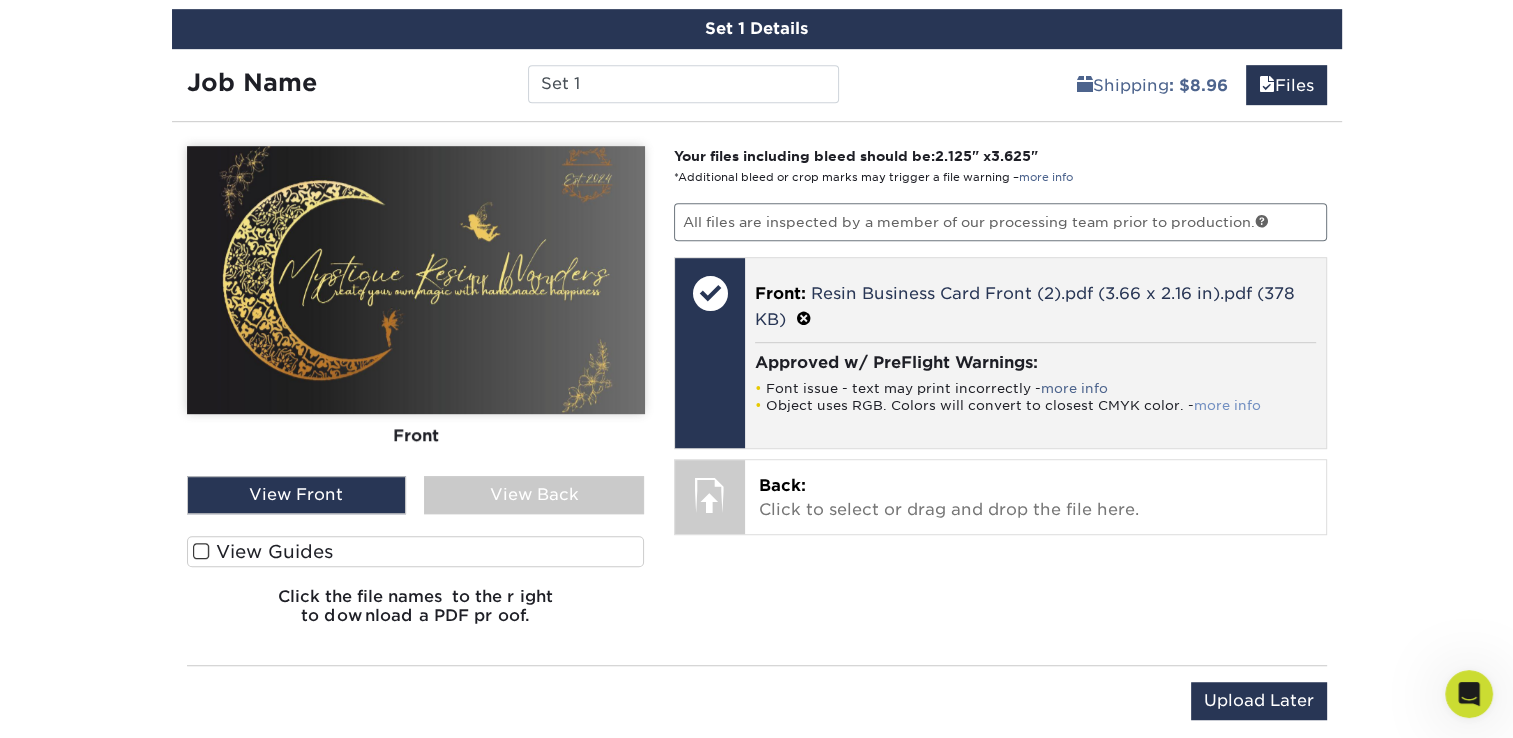 click on "more info" at bounding box center [1227, 405] 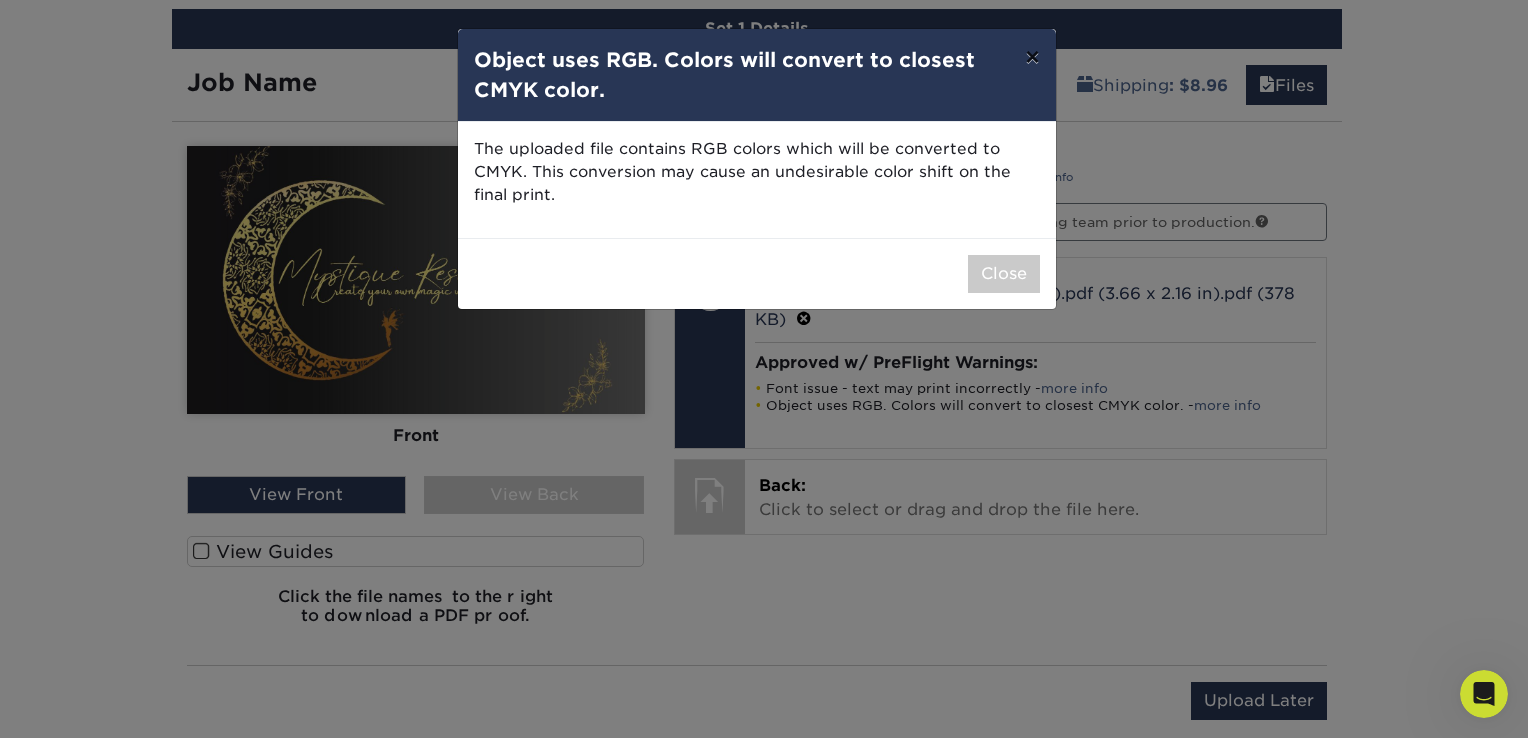 click on "×" at bounding box center [1032, 57] 